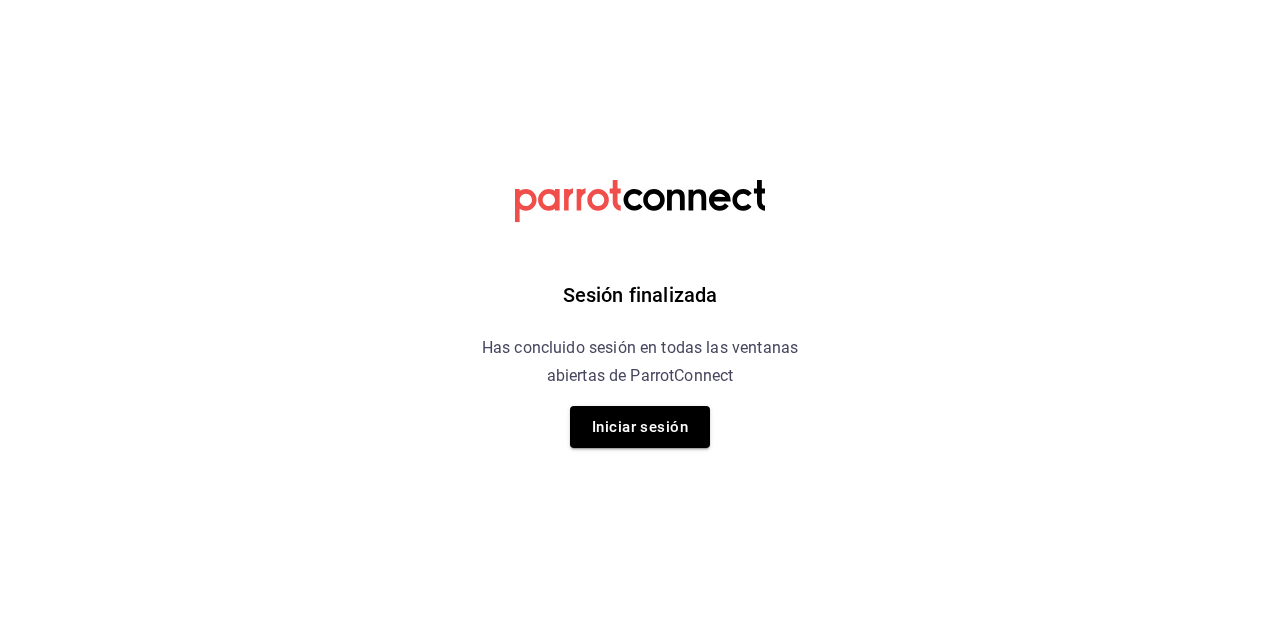 scroll, scrollTop: 0, scrollLeft: 0, axis: both 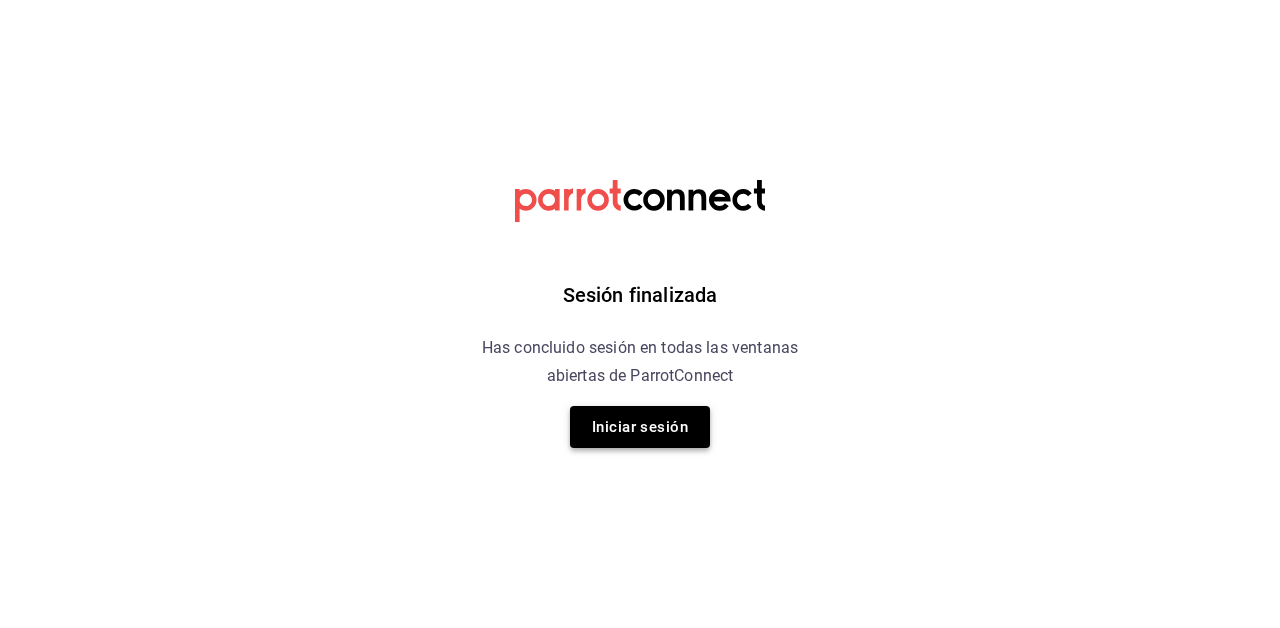 click on "Iniciar sesión" at bounding box center [640, 427] 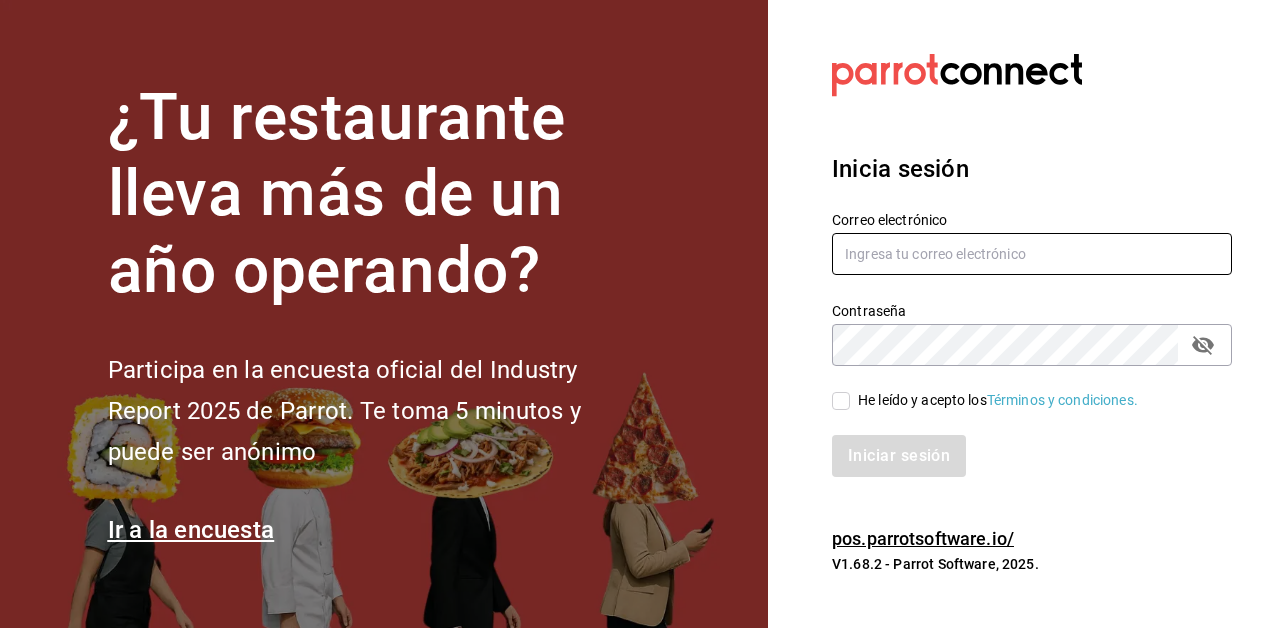 type on "[EMAIL]" 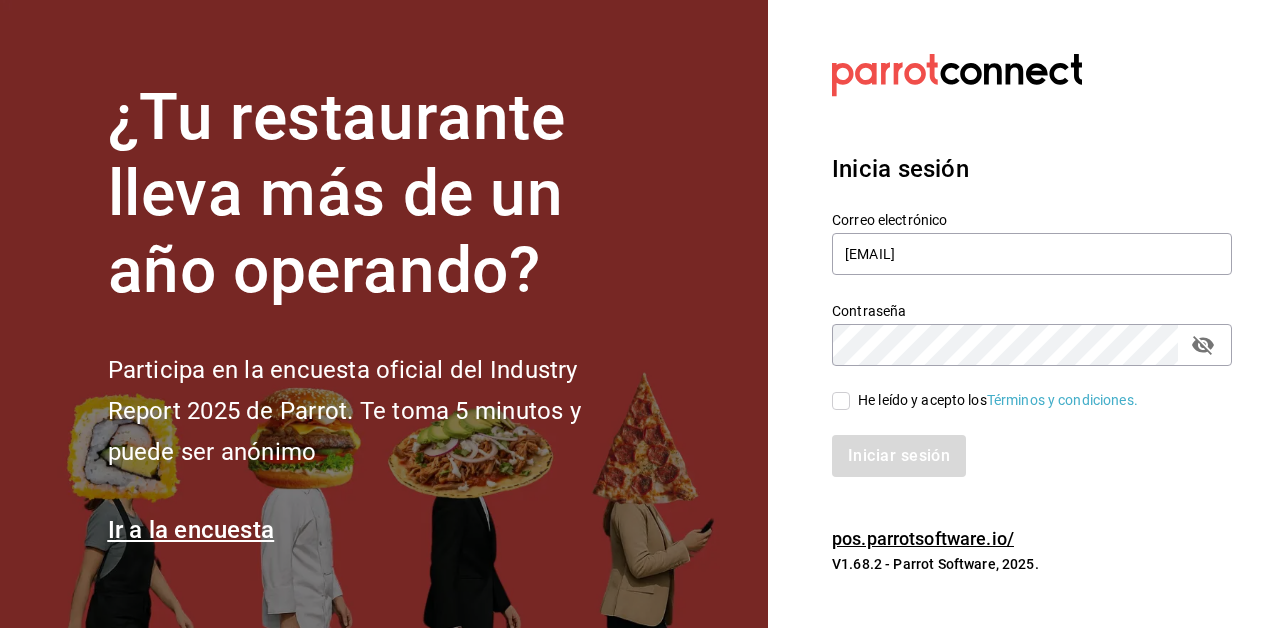 click on "He leído y acepto los  Términos y condiciones." at bounding box center (841, 401) 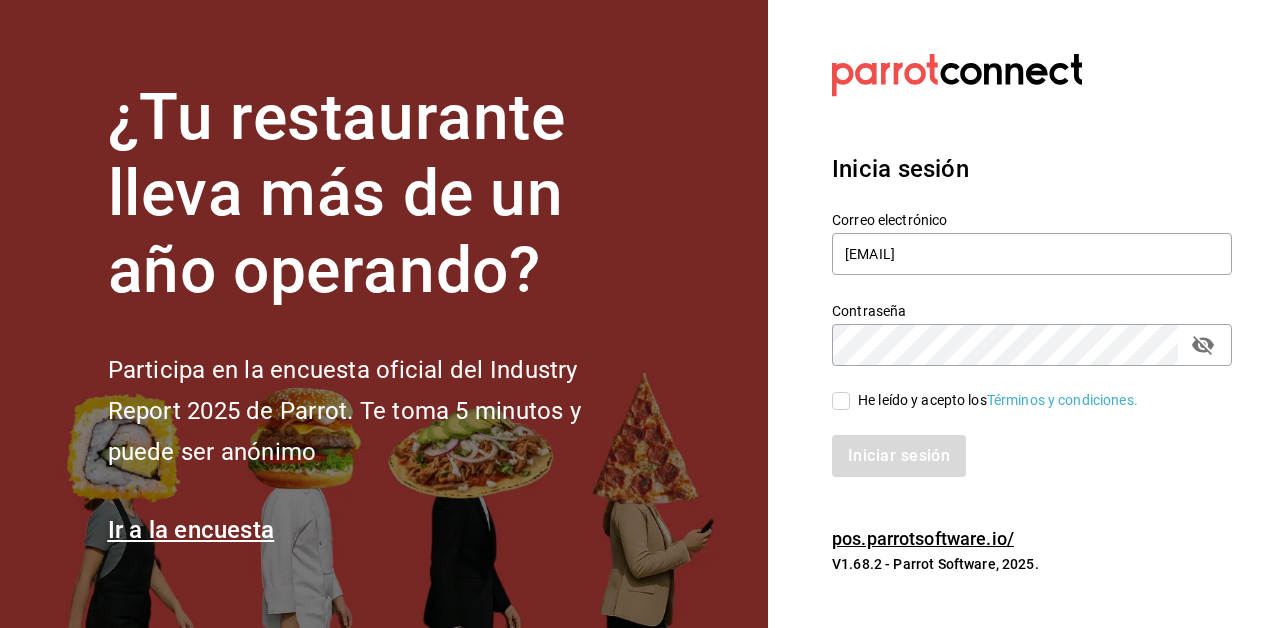 checkbox on "true" 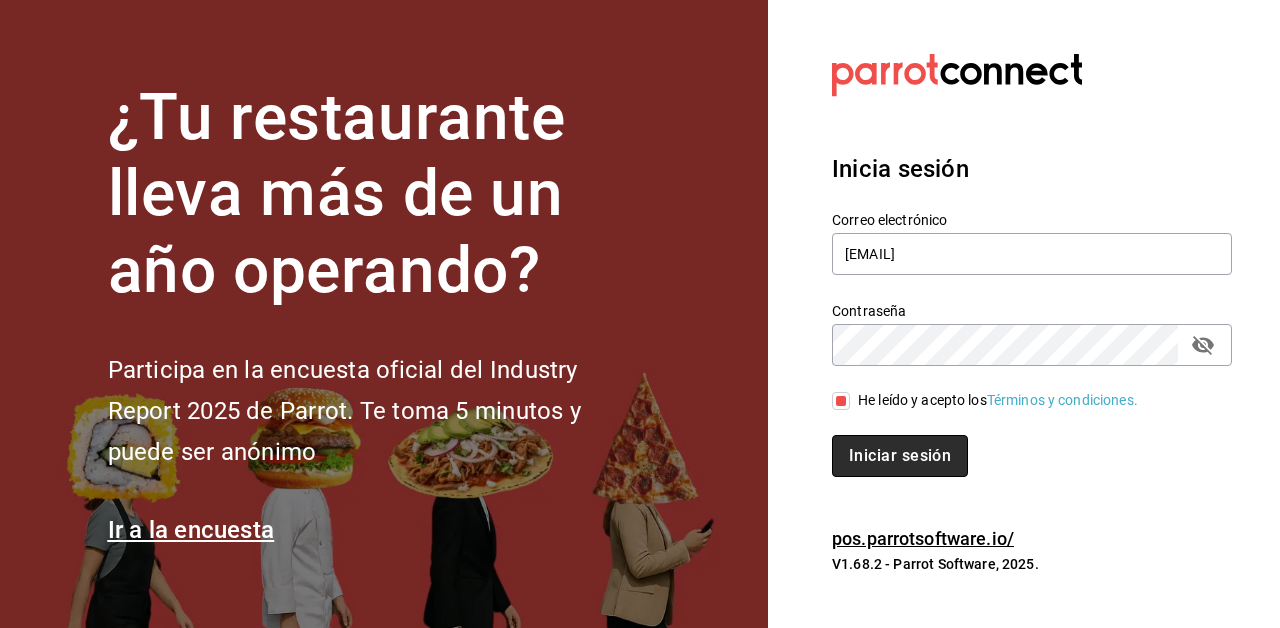 click on "Iniciar sesión" at bounding box center [900, 456] 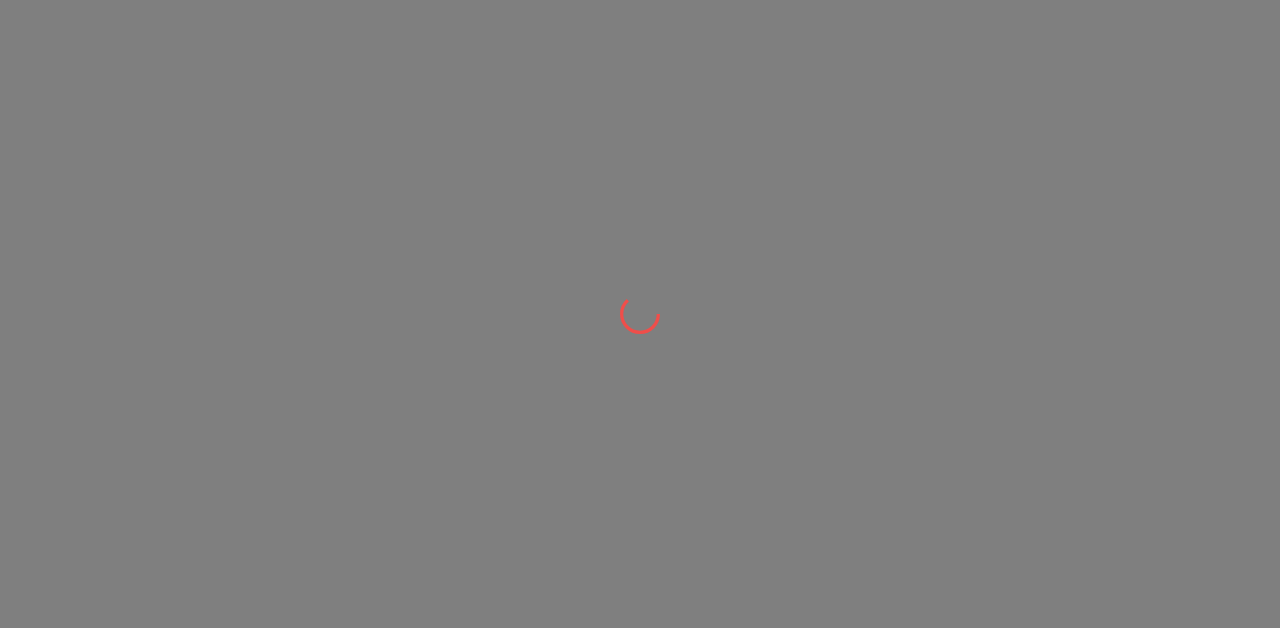 scroll, scrollTop: 0, scrollLeft: 0, axis: both 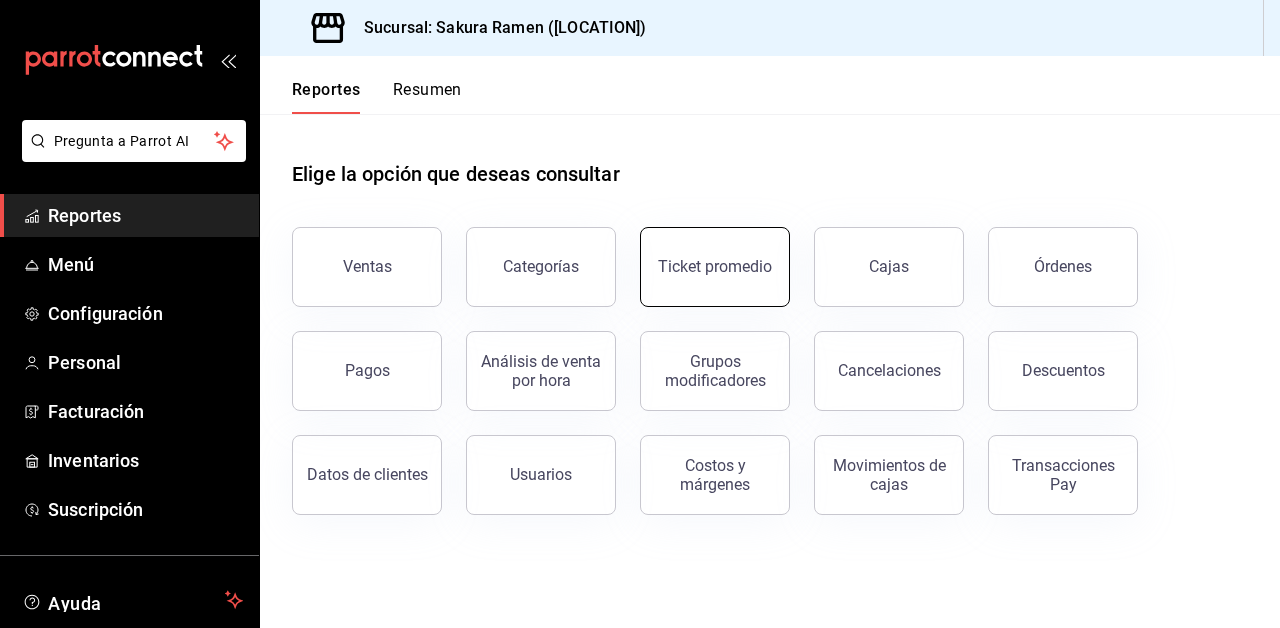 click on "Ticket promedio" at bounding box center [715, 266] 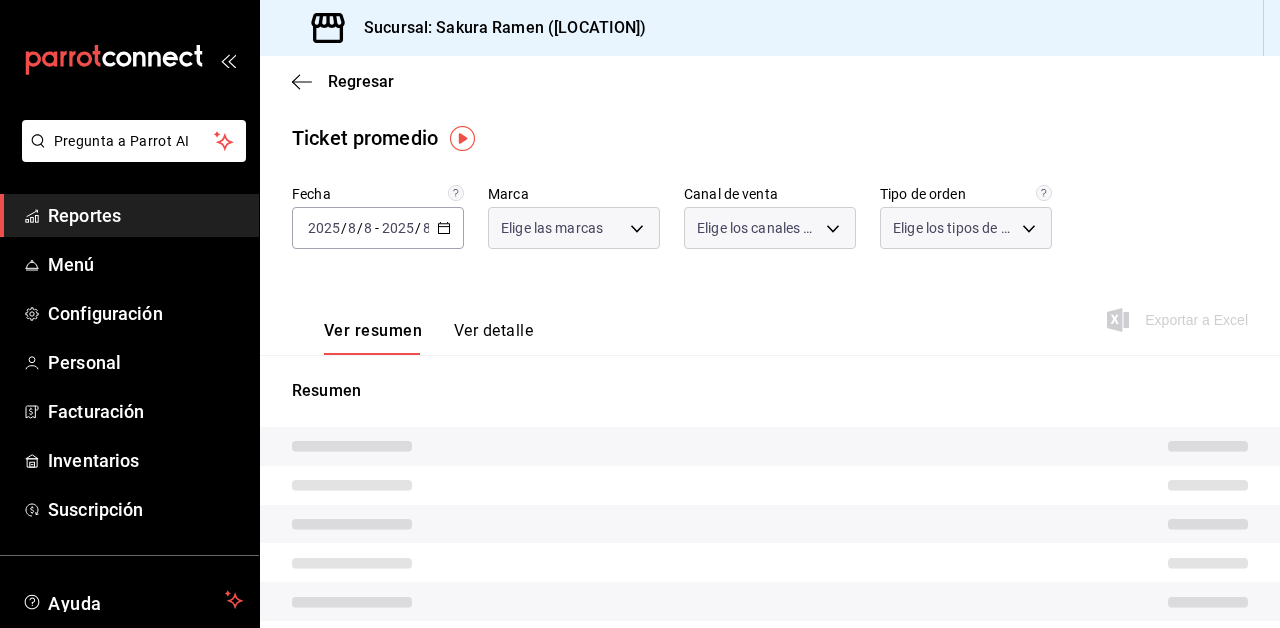 type on "5f60c1fa-4848-4419-84d5-809114a90f2f" 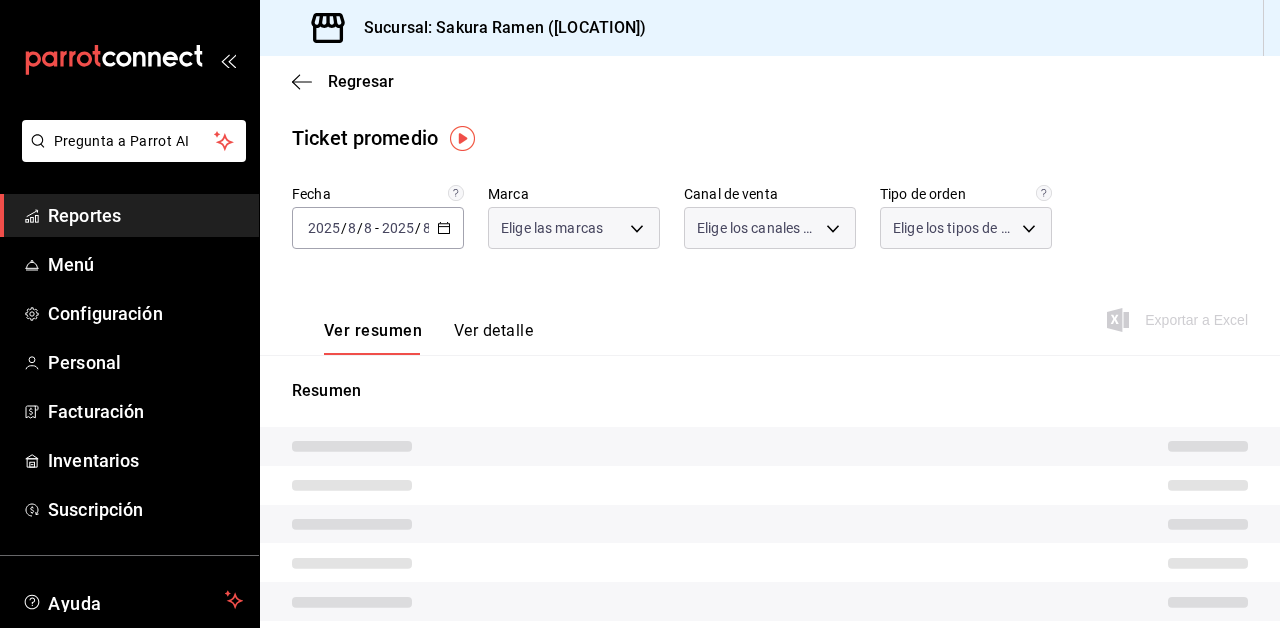 type on "PARROT,UBER_EATS,RAPPI,DIDI_FOOD,ONLINE" 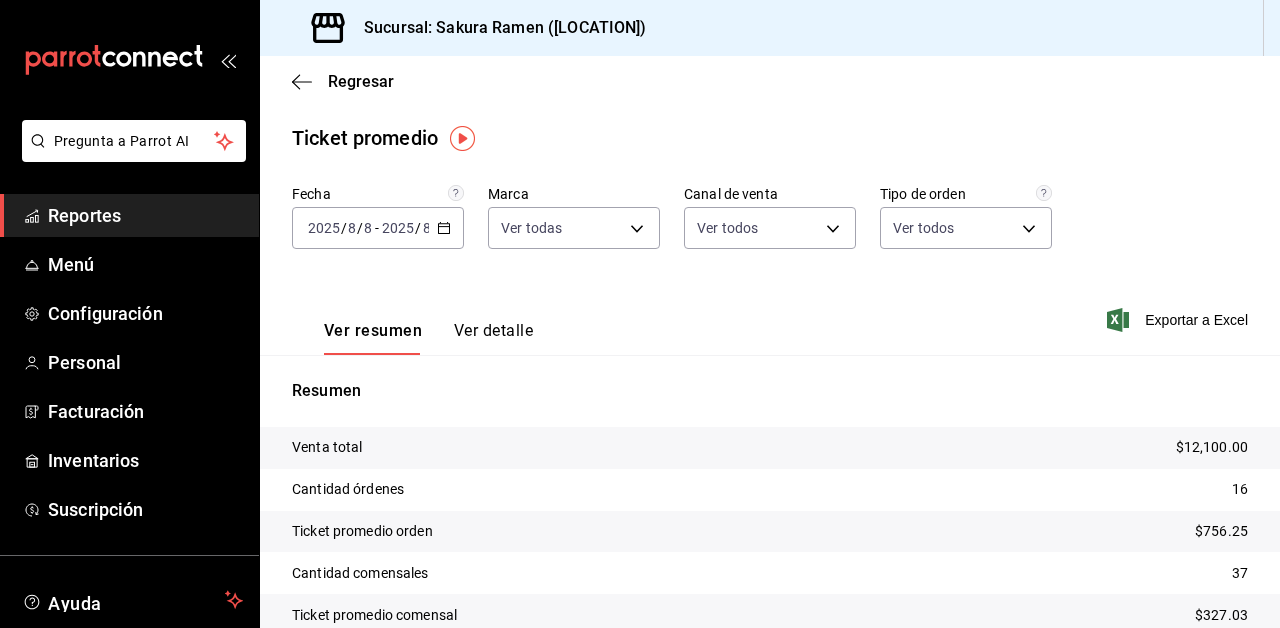 click on "8" at bounding box center (427, 228) 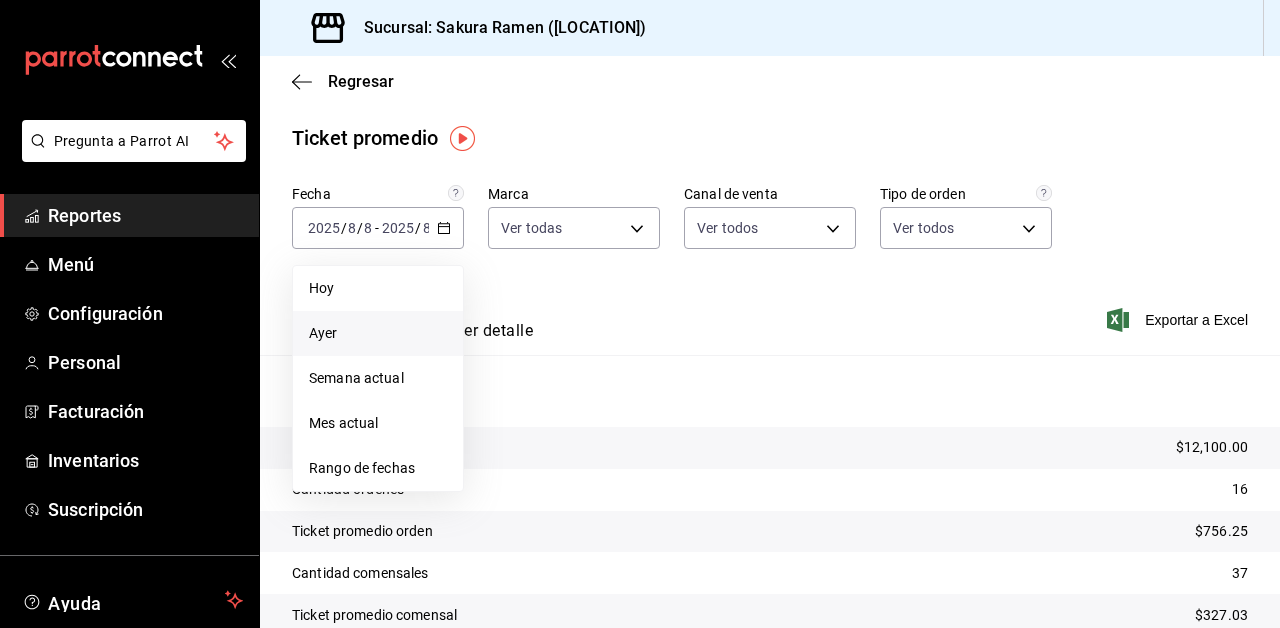 click on "Ayer" at bounding box center [378, 333] 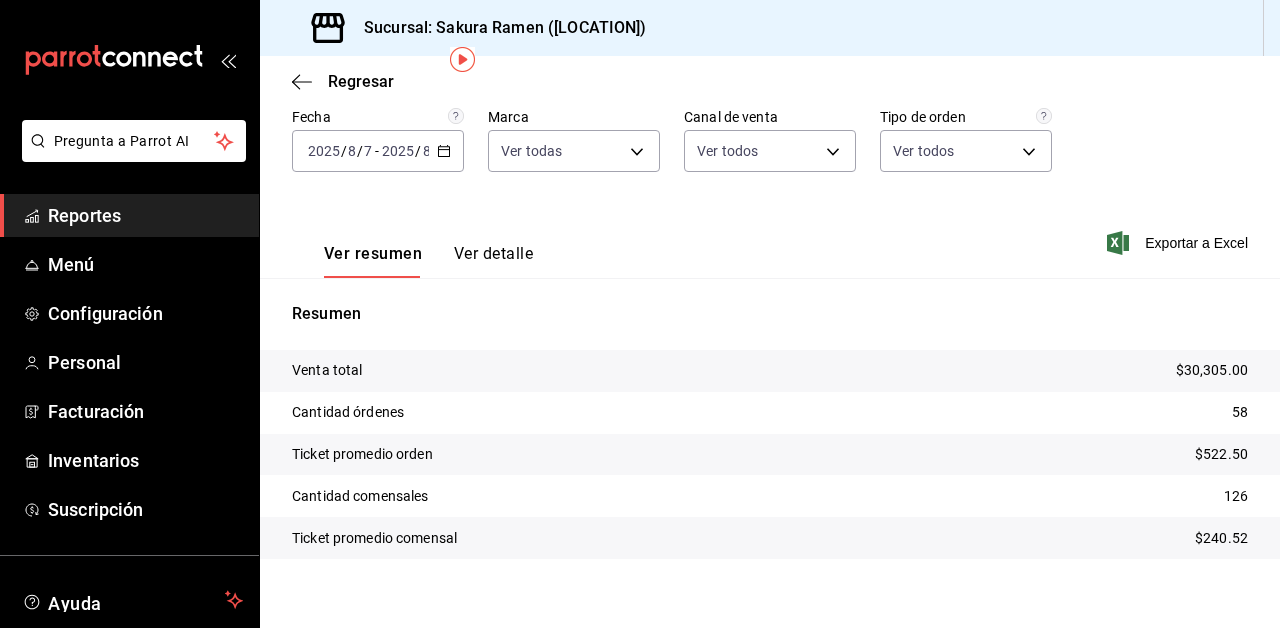 scroll, scrollTop: 79, scrollLeft: 0, axis: vertical 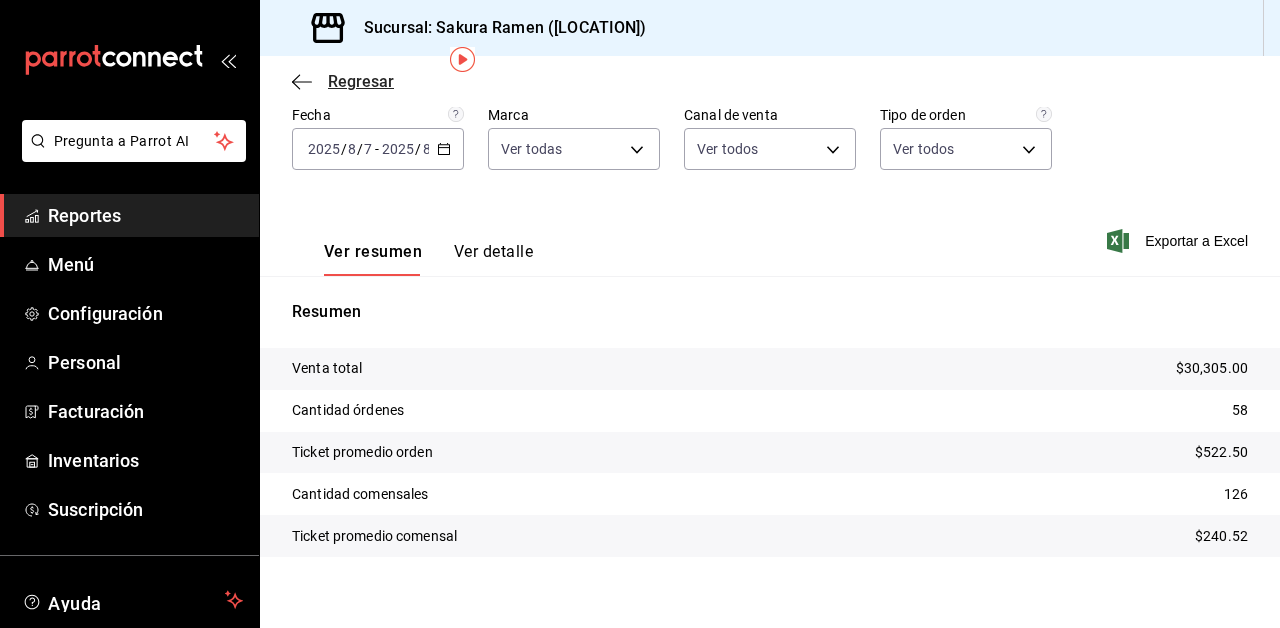 click 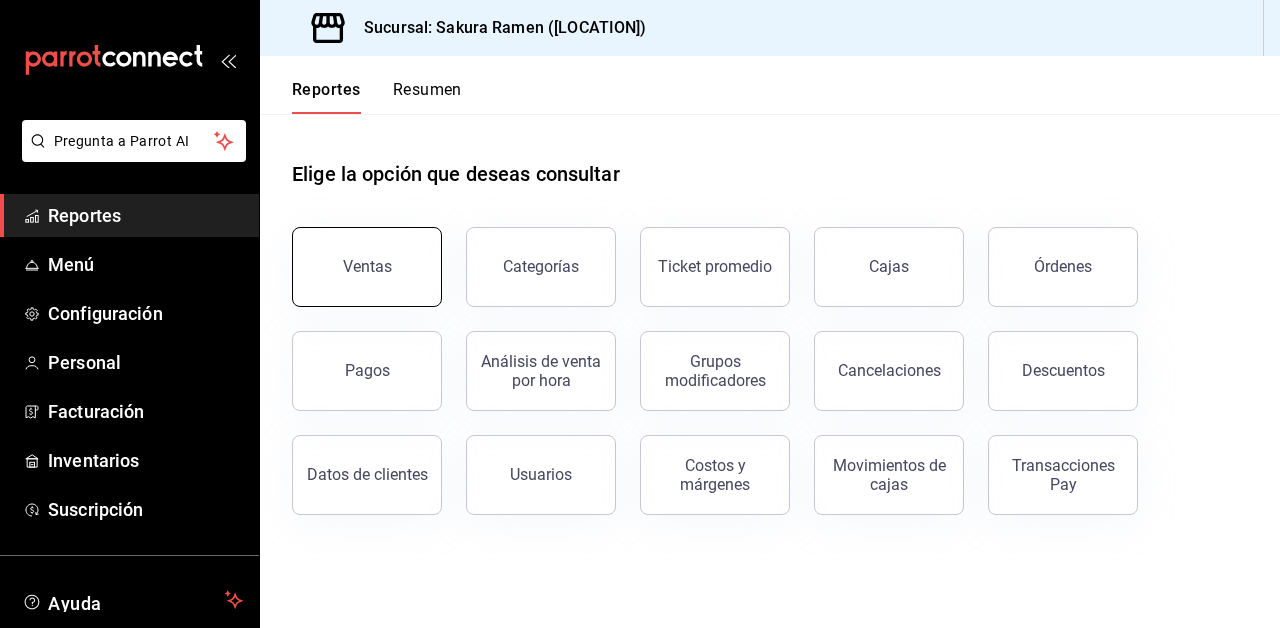 click on "Ventas" at bounding box center (367, 267) 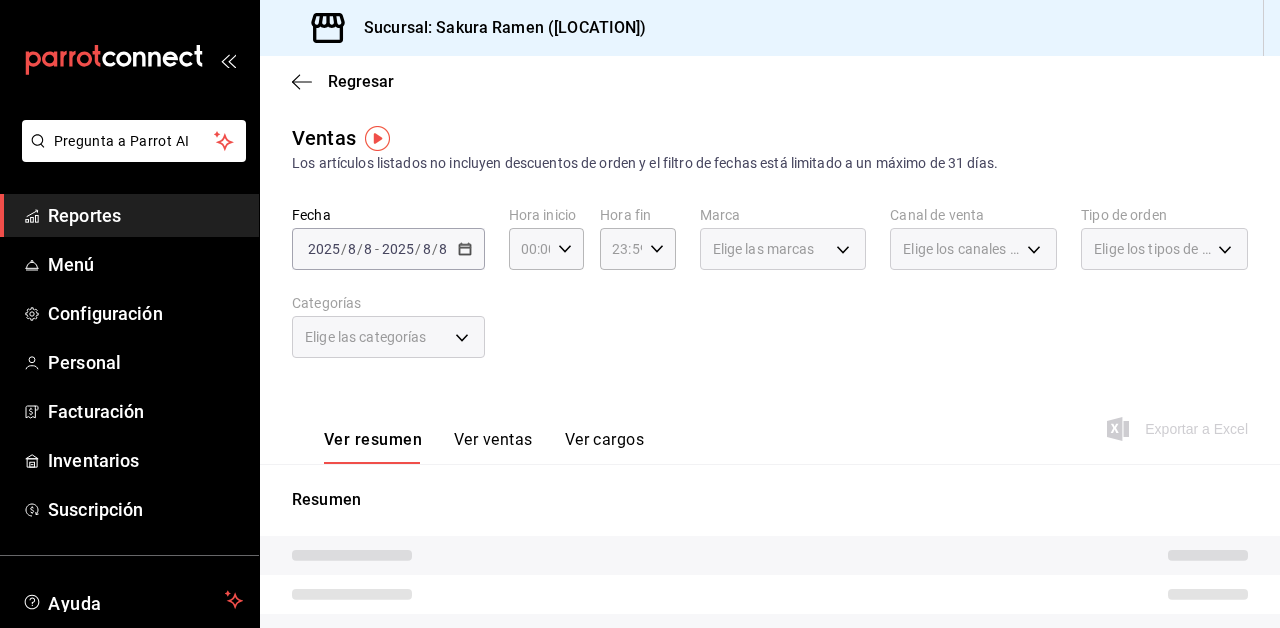 click on "-" at bounding box center [377, 249] 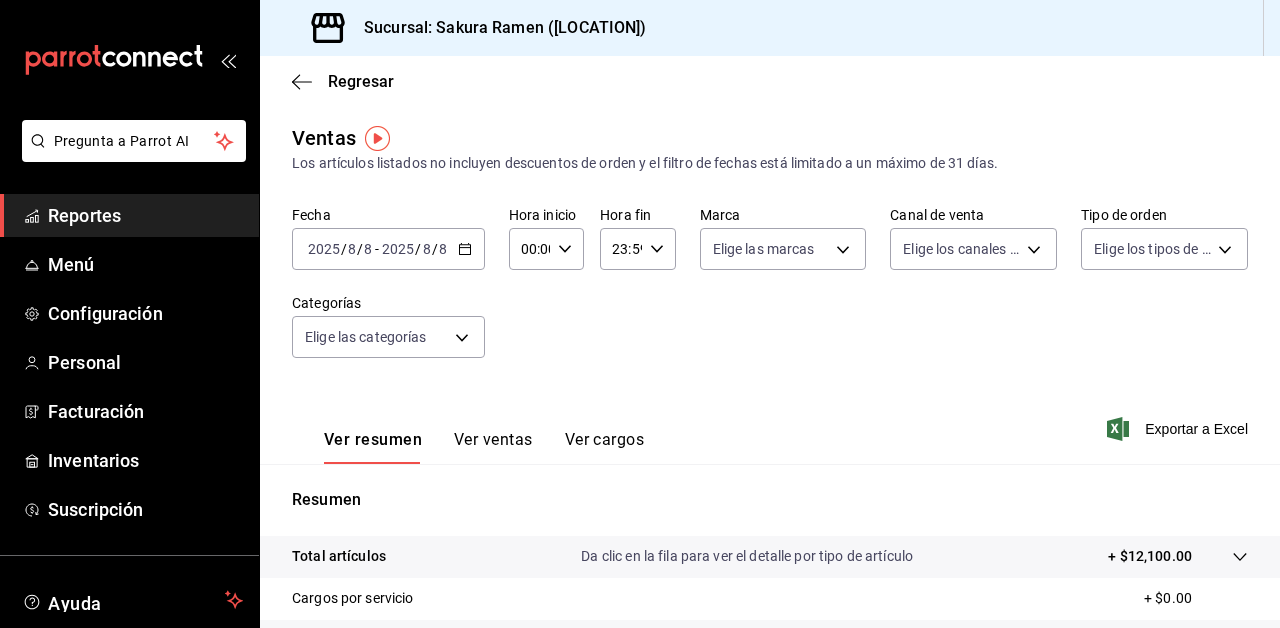 click on "8" at bounding box center (368, 249) 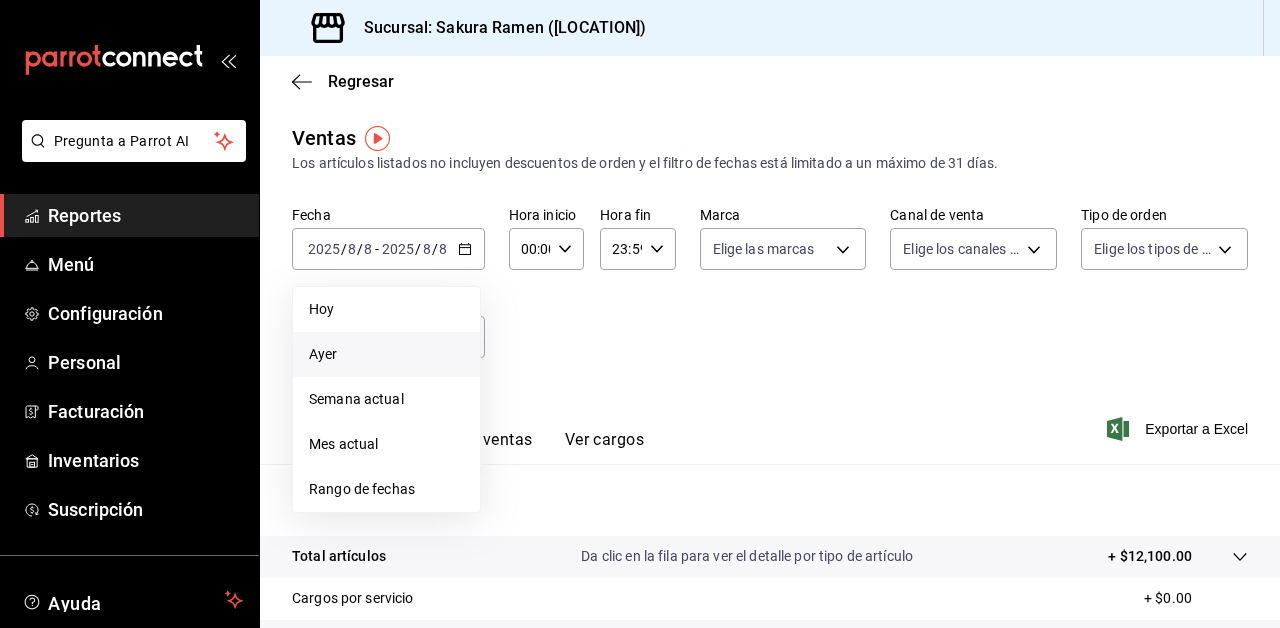 click on "Ayer" at bounding box center (386, 354) 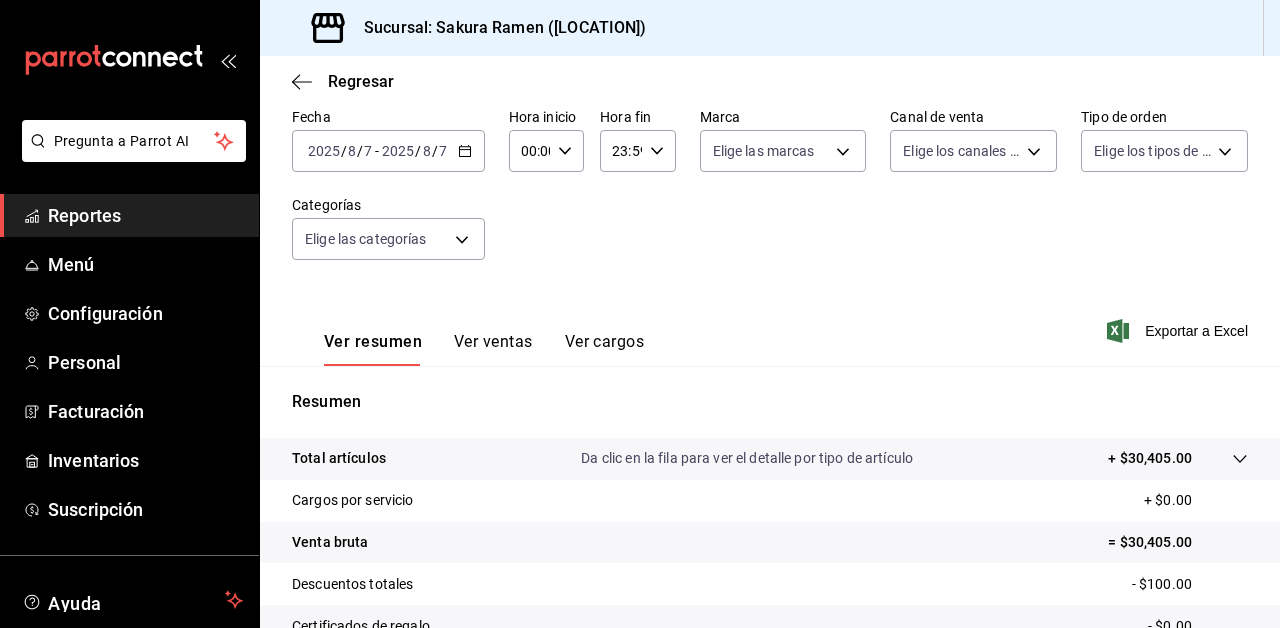 scroll, scrollTop: 101, scrollLeft: 0, axis: vertical 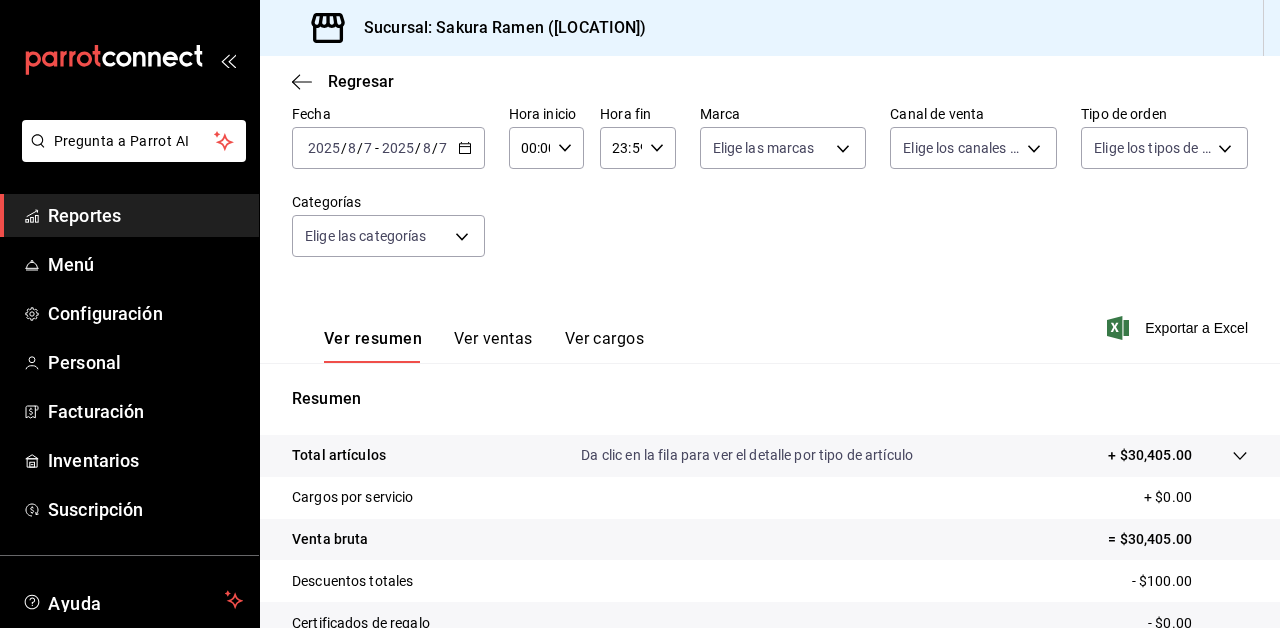 click on "Ver ventas" at bounding box center (493, 346) 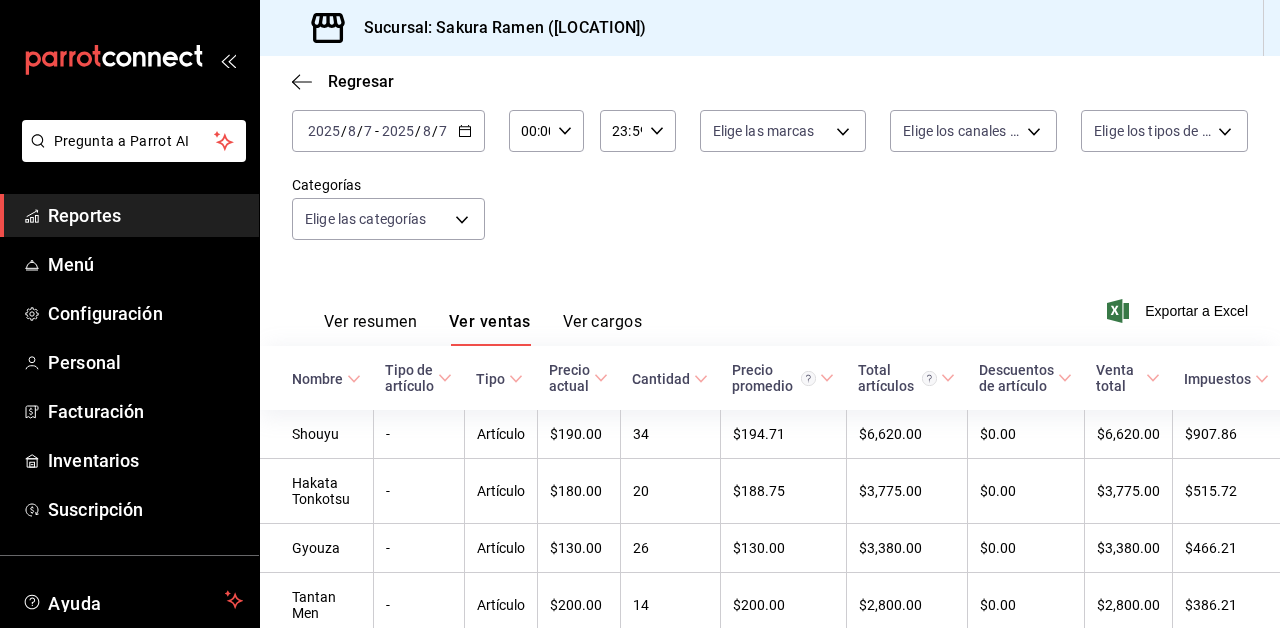 scroll, scrollTop: 124, scrollLeft: 0, axis: vertical 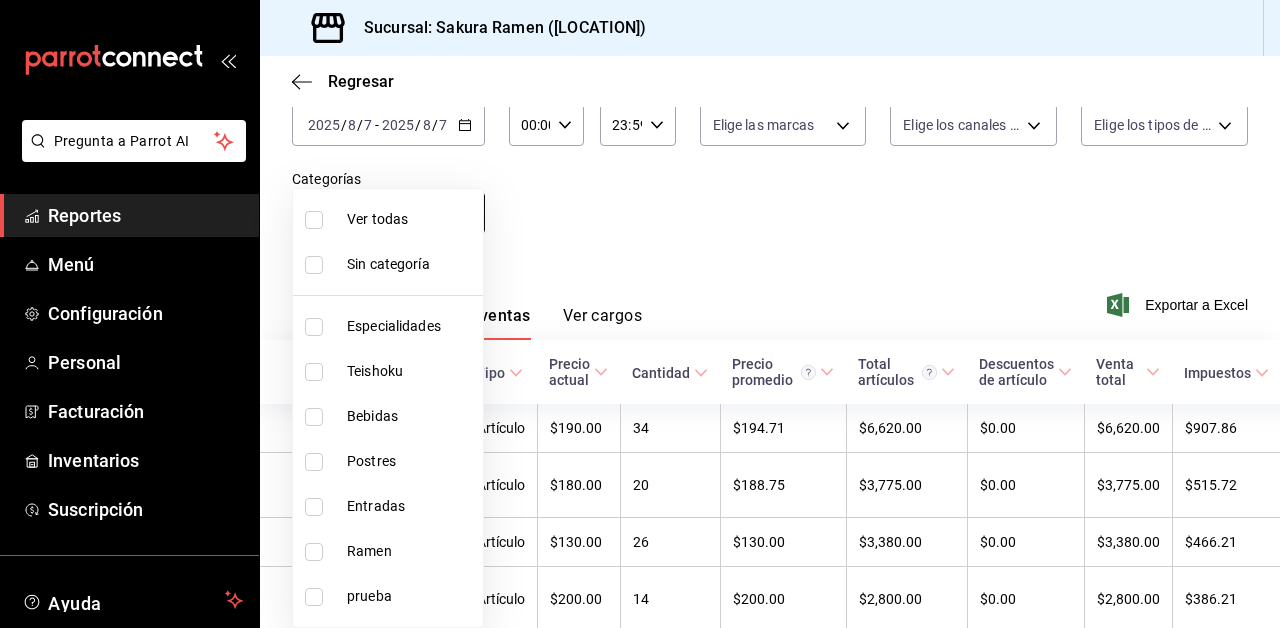 click on "Pregunta a Parrot AI Reportes   Menú   Configuración   Personal   Facturación   Inventarios   Suscripción   Ayuda Recomienda Parrot   [FIRST] [LAST]   Sugerir nueva función   Sucursal: Sakura Ramen ([LOCATION]) Regresar Ventas Los artículos listados no incluyen descuentos de orden y el filtro de fechas está limitado a un máximo de 31 días. Fecha [DATE] [DATE] / [DATE] - [DATE] [DATE] / [DATE] Hora inicio 00:00 Hora inicio Hora fin 23:59 Hora fin Marca Elige las marcas Canal de venta Elige los canales de venta Tipo de orden Elige los tipos de orden Categorías Elige las categorías Ver resumen Ver ventas Ver cargos Exportar a Excel Nombre Tipo de artículo Tipo Precio actual Cantidad Precio promedio   Total artículos   Descuentos de artículo Venta total Impuestos Venta neta Shouyu - Artículo $190.00 34 $194.71 $6,620.00 $0.00 $6,620.00 $907.86 $5,712.14 Hakata Tonkotsu - Artículo $180.00 20 $188.75 $3,775.00 $0.00 $3,775.00 $515.72 $3,259.28 Gyouza - Artículo $130.00 26 $130.00 $3,380.00 $0.00" at bounding box center [640, 314] 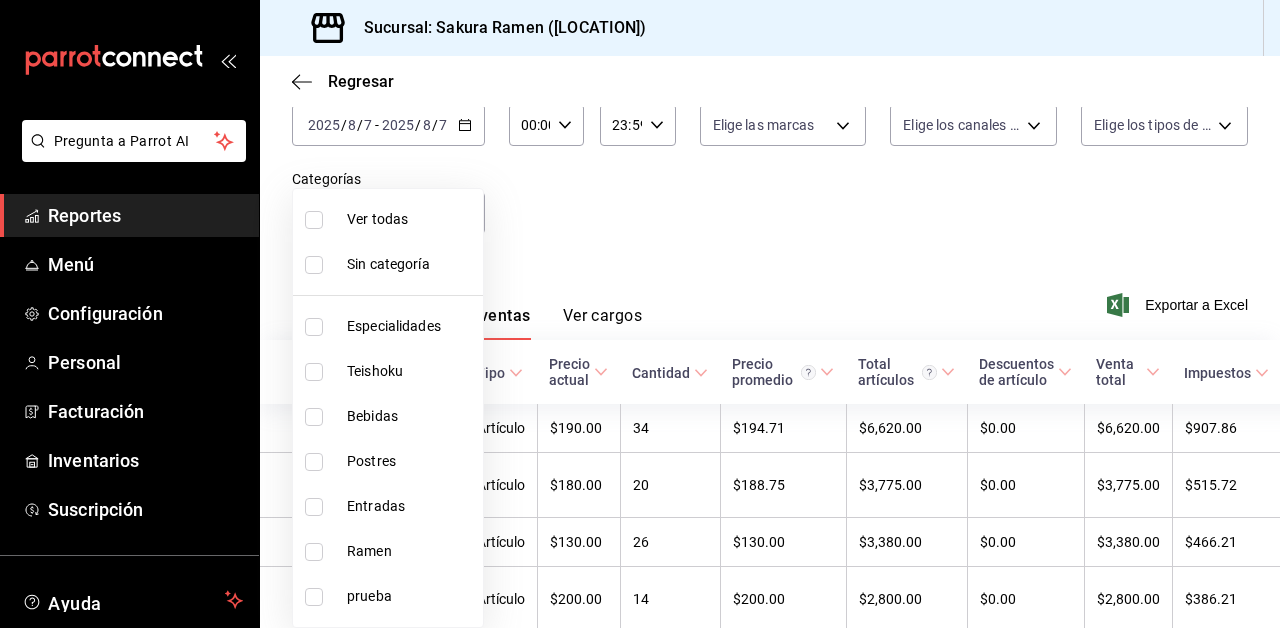 click on "Especialidades" at bounding box center [411, 326] 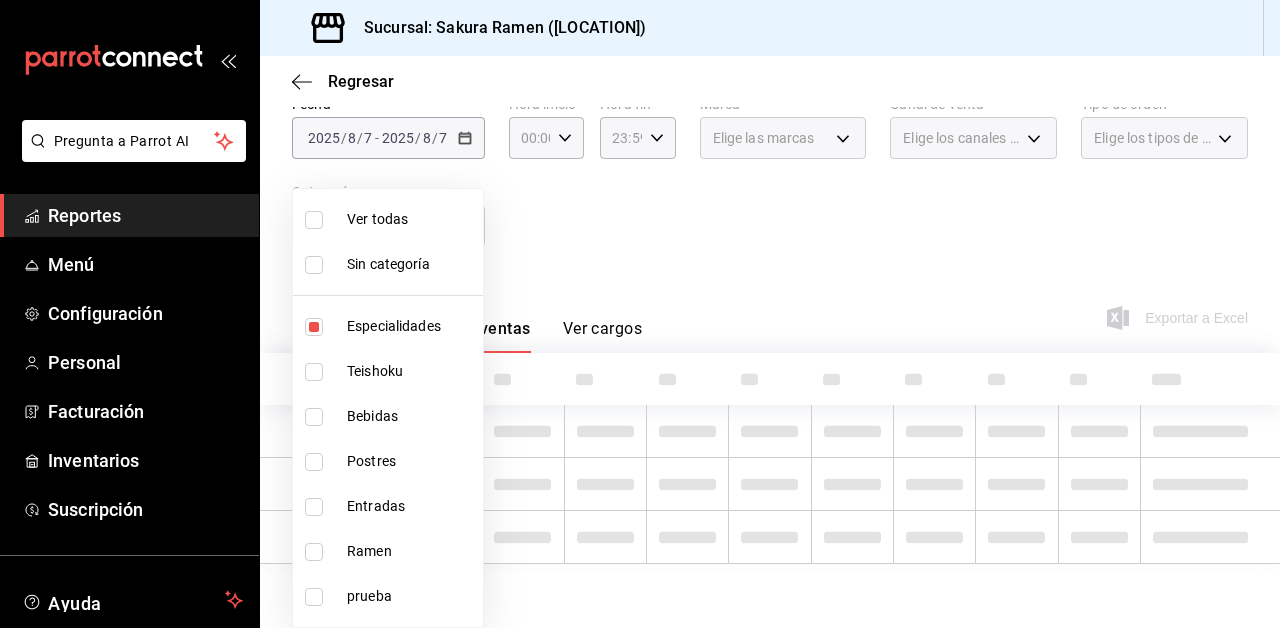 scroll, scrollTop: 111, scrollLeft: 0, axis: vertical 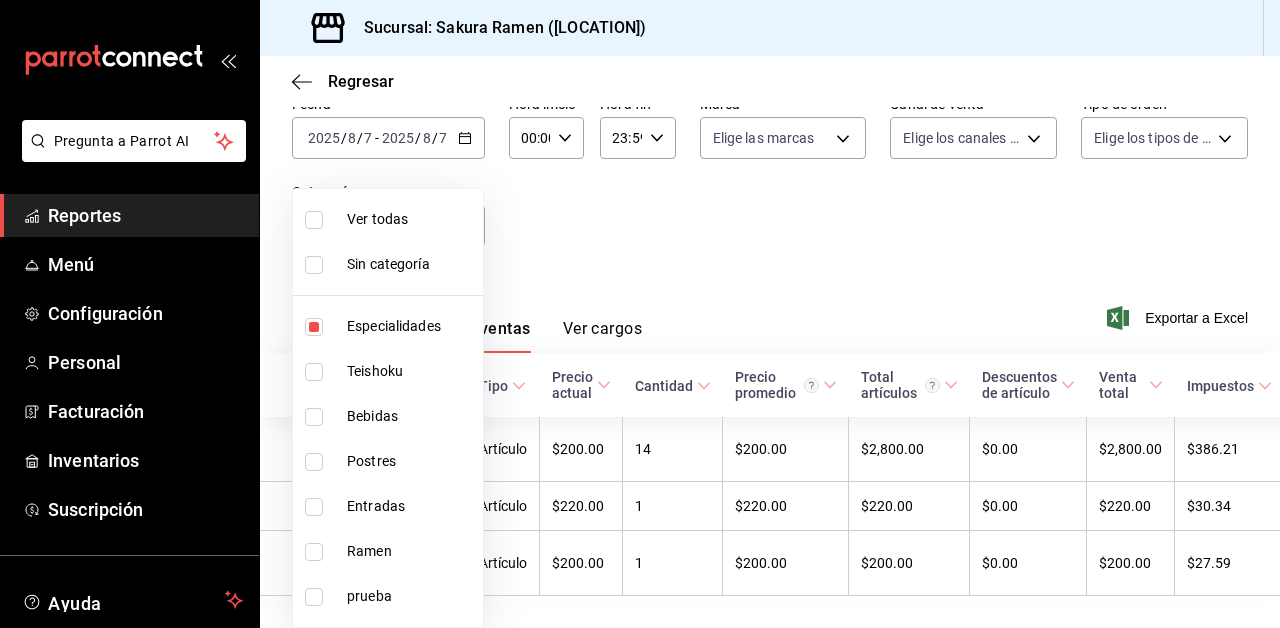 click at bounding box center (640, 314) 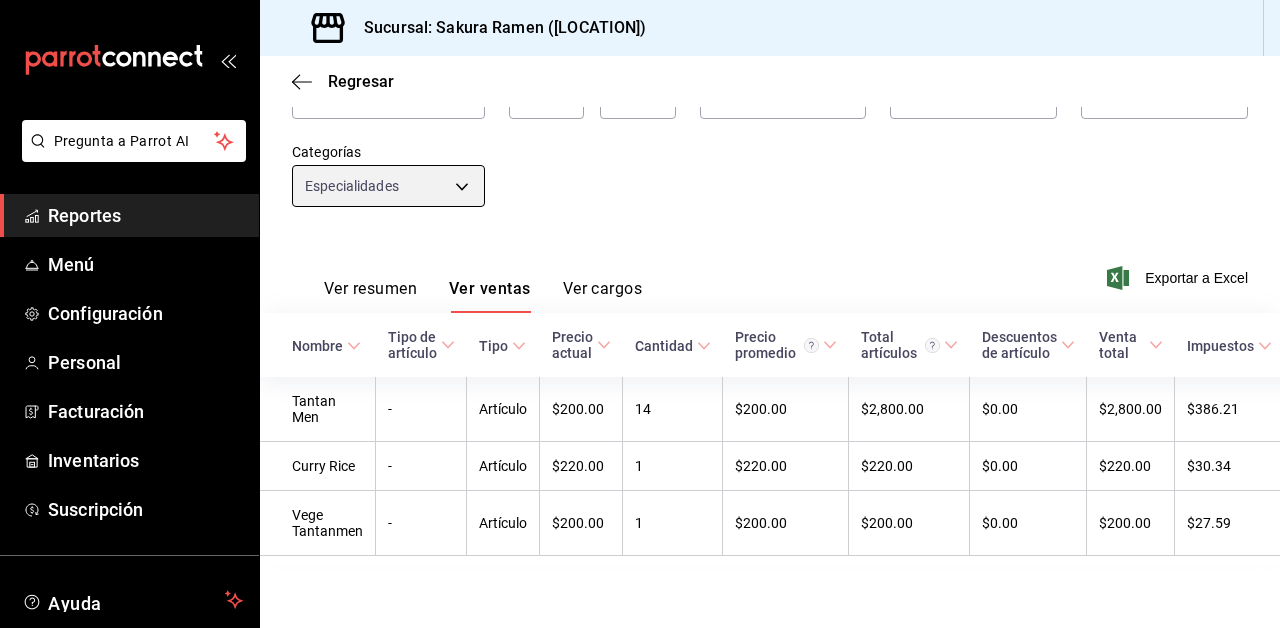 scroll, scrollTop: 151, scrollLeft: 0, axis: vertical 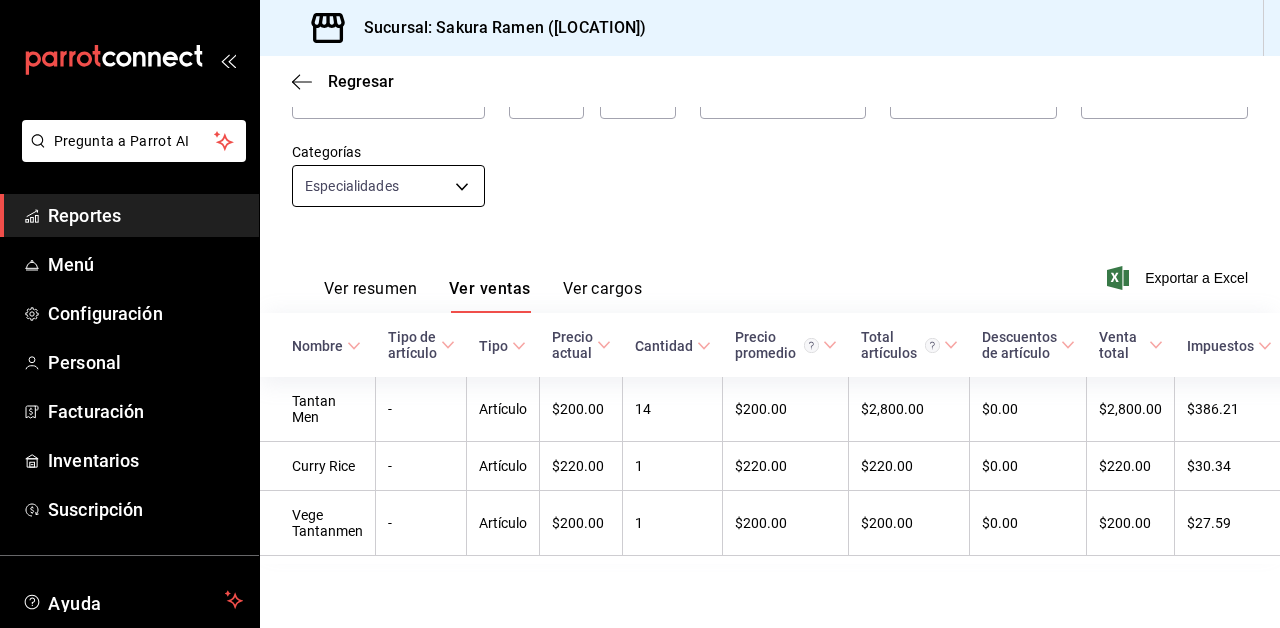 click on "Pregunta a Parrot AI Reportes   Menú   Configuración   Personal   Facturación   Inventarios   Suscripción   Ayuda Recomienda Parrot   [FIRST] [LAST]   Sugerir nueva función   Sucursal: Sakura Ramen ([LOCATION]) Regresar Ventas Los artículos listados no incluyen descuentos de orden y el filtro de fechas está limitado a un máximo de 31 días. Fecha [DATE] [DATE] / [DATE] - [DATE] [DATE] / [DATE] Hora inicio 00:00 Hora inicio Hora fin 23:59 Hora fin Marca Elige las marcas Canal de venta Elige los canales de venta Tipo de orden Elige los tipos de orden Categorías Especialidades [UUID] Ver resumen Ver ventas Ver cargos Exportar a Excel Nombre Tipo de artículo Tipo Precio actual Cantidad Precio promedio   Total artículos   Descuentos de artículo Venta total Impuestos Venta neta Tantan Men - Artículo $200.00 14 $200.00 $2,800.00 $0.00 $2,800.00 $386.21 $2,413.79 Curry Rice - Artículo $220.00 1 $220.00 $220.00 $0.00 $220.00 $30.34 $189.66 Vege Tantanmen - Artículo 1" at bounding box center (640, 314) 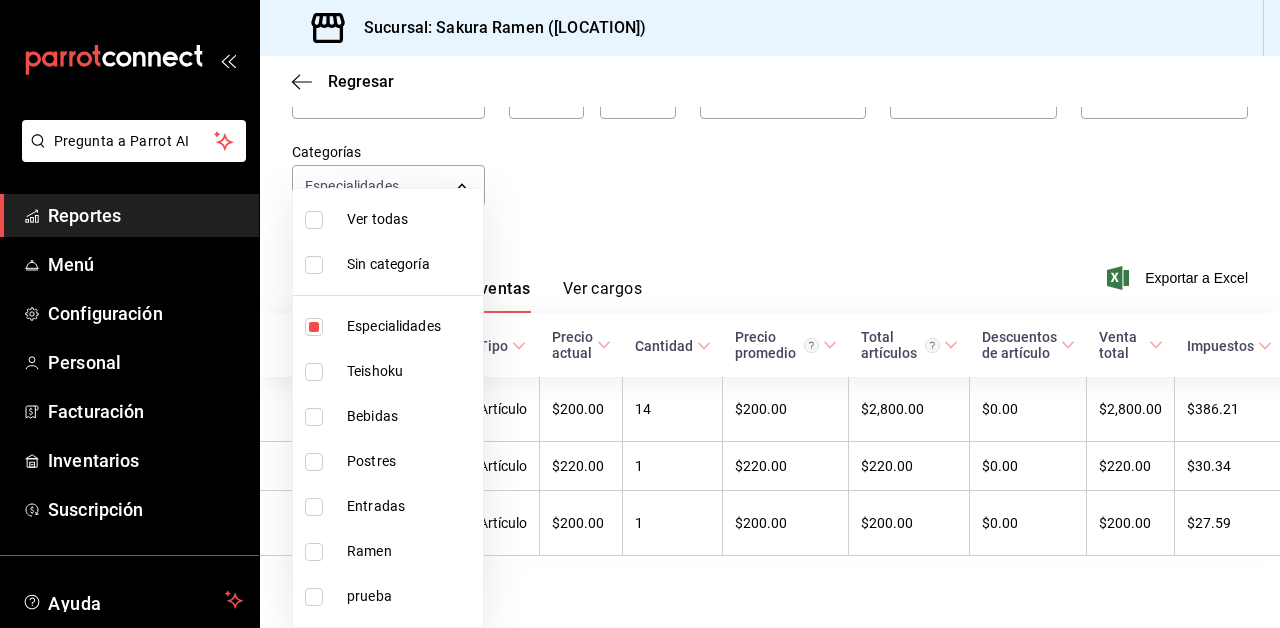 click on "Especialidades" at bounding box center (411, 326) 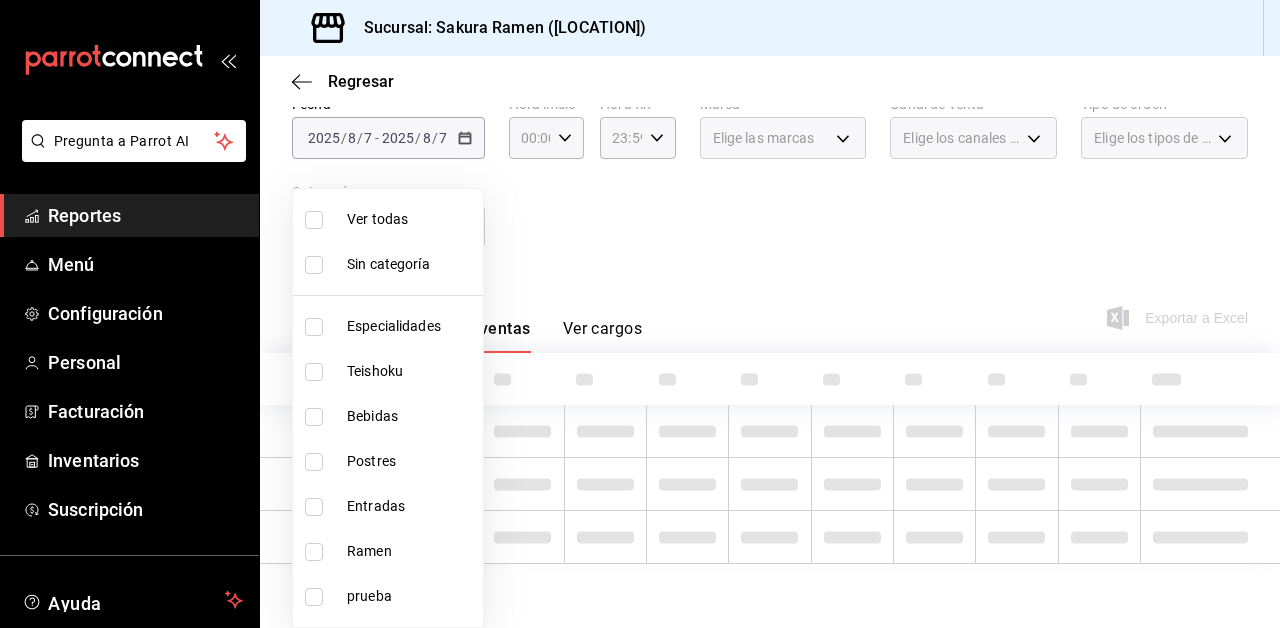 click on "Teishoku" at bounding box center [411, 371] 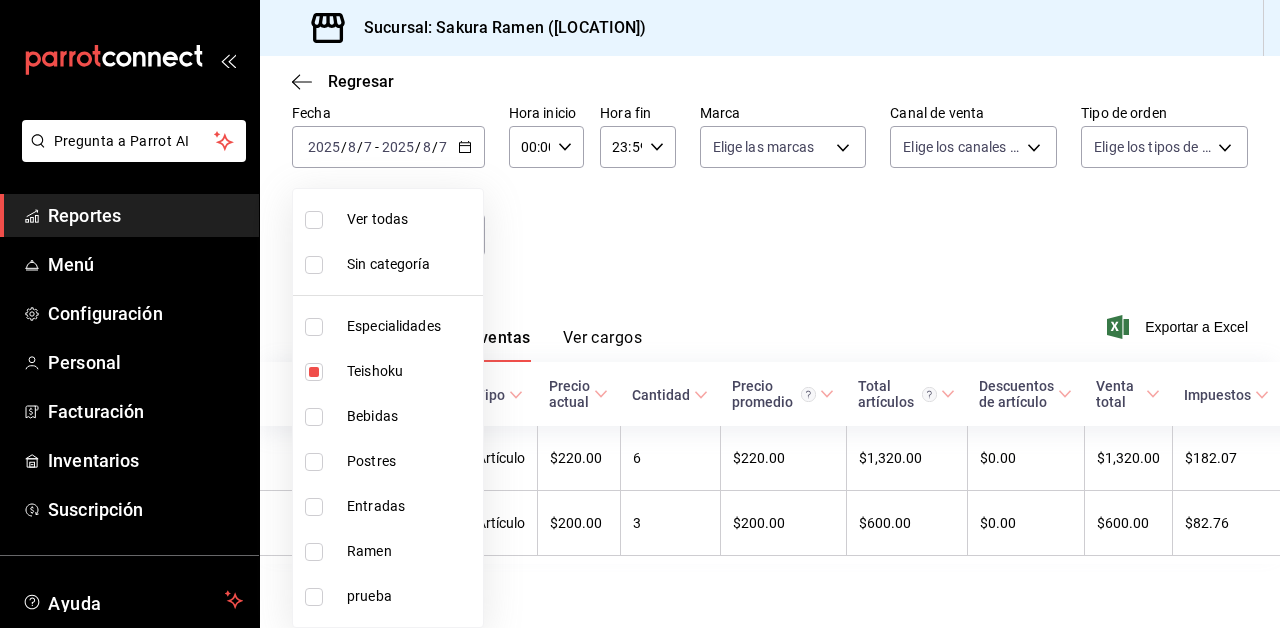 scroll, scrollTop: 102, scrollLeft: 0, axis: vertical 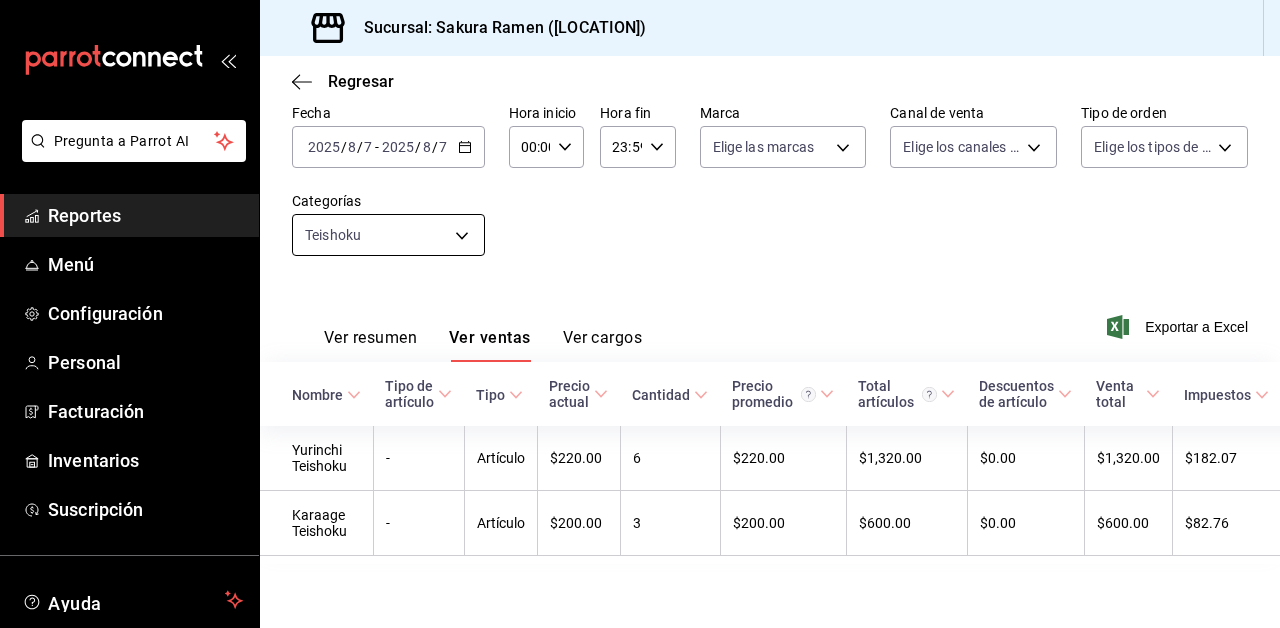 click on "Pregunta a Parrot AI Reportes   Menú   Configuración   Personal   Facturación   Inventarios   Suscripción   Ayuda Recomienda Parrot   [FIRST] [LAST]   Sugerir nueva función   Sucursal: Sakura Ramen ([LOCATION]) Regresar Ventas Los artículos listados no incluyen descuentos de orden y el filtro de fechas está limitado a un máximo de 31 días. Fecha [DATE] [DATE] / [DATE] - [DATE] [DATE] / [DATE] Hora inicio 00:00 Hora inicio Hora fin 23:59 Hora fin Marca Elige las marcas Canal de venta Elige los canales de venta Tipo de orden Elige los tipos de orden Categorías Teishoku [UUID] Ver resumen Ver ventas Ver cargos Exportar a Excel Nombre Tipo de artículo Tipo Precio actual Cantidad Precio promedio   Total artículos   Descuentos de artículo Venta total Impuestos Venta neta Yurinchi Teishoku - Artículo $220.00 6 $220.00 $1,320.00 $0.00 $1,320.00 $182.07 $1,137.93 Karaage Teishoku - Artículo $200.00 3 $200.00 $600.00 $0.00 $600.00 $82.76 $517.24 Pregunta a Parrot AI" at bounding box center [640, 314] 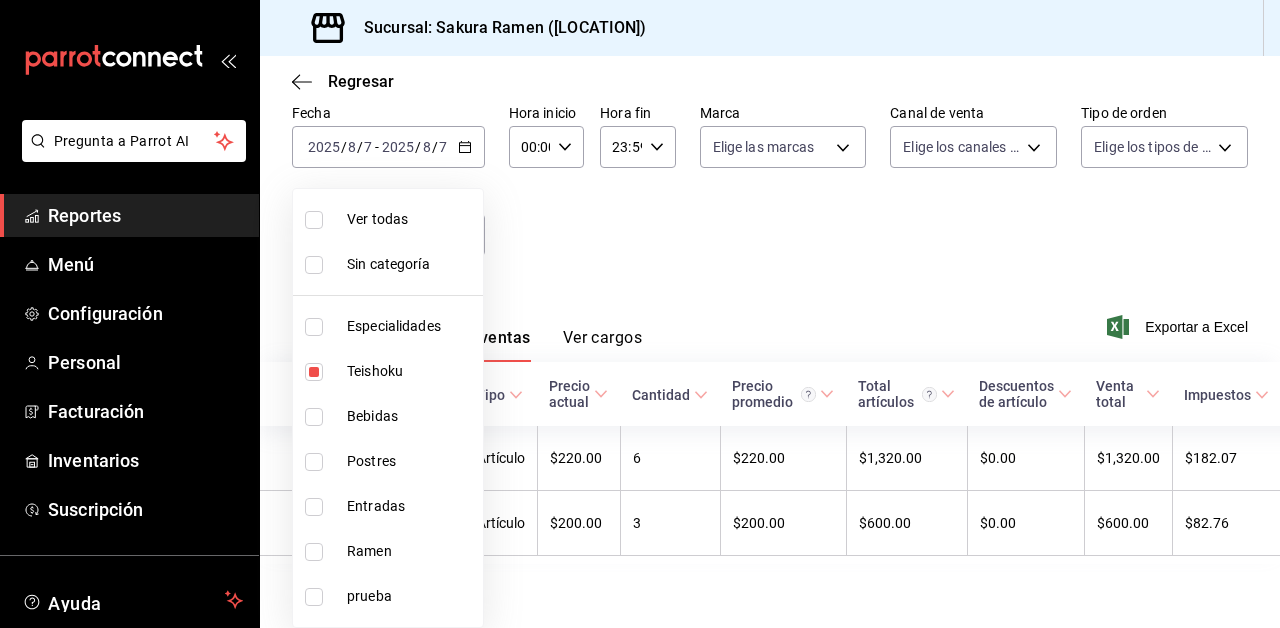 click on "Teishoku" at bounding box center [411, 371] 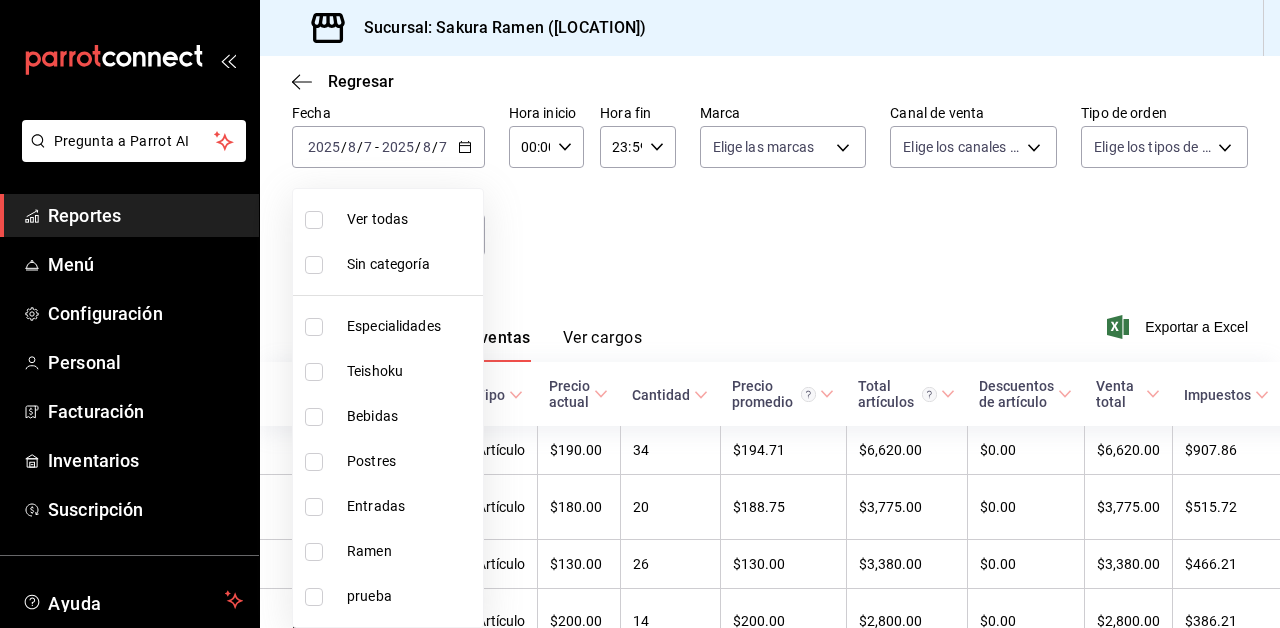 click on "Bebidas" at bounding box center [411, 416] 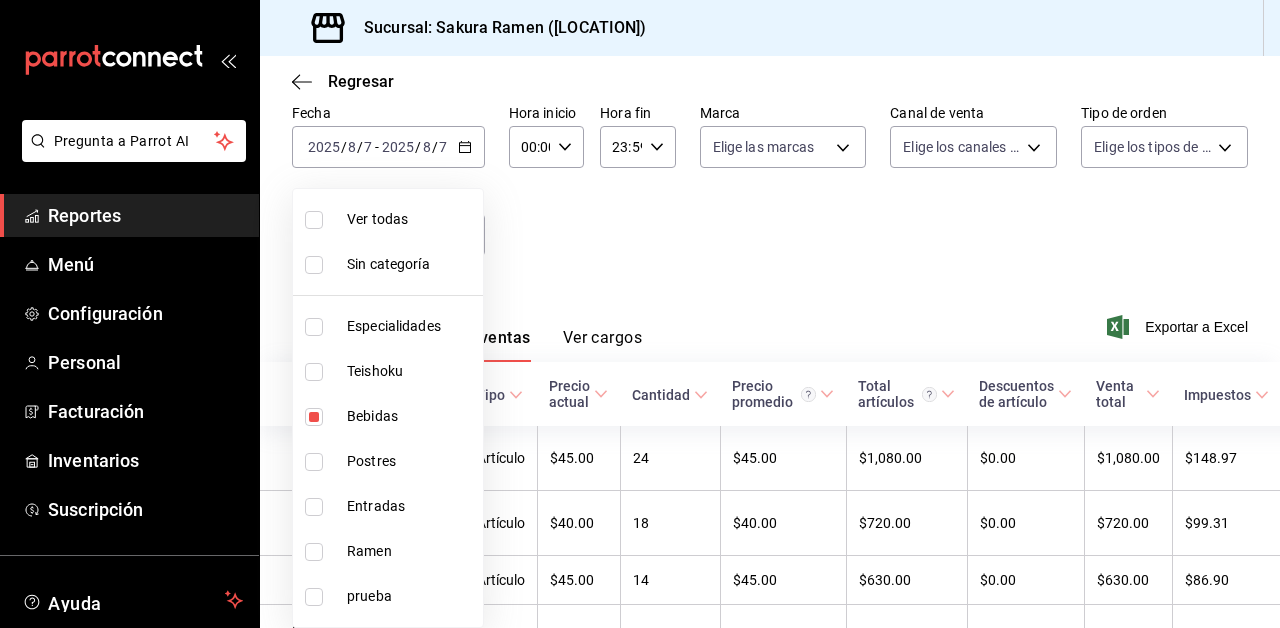 click at bounding box center (640, 314) 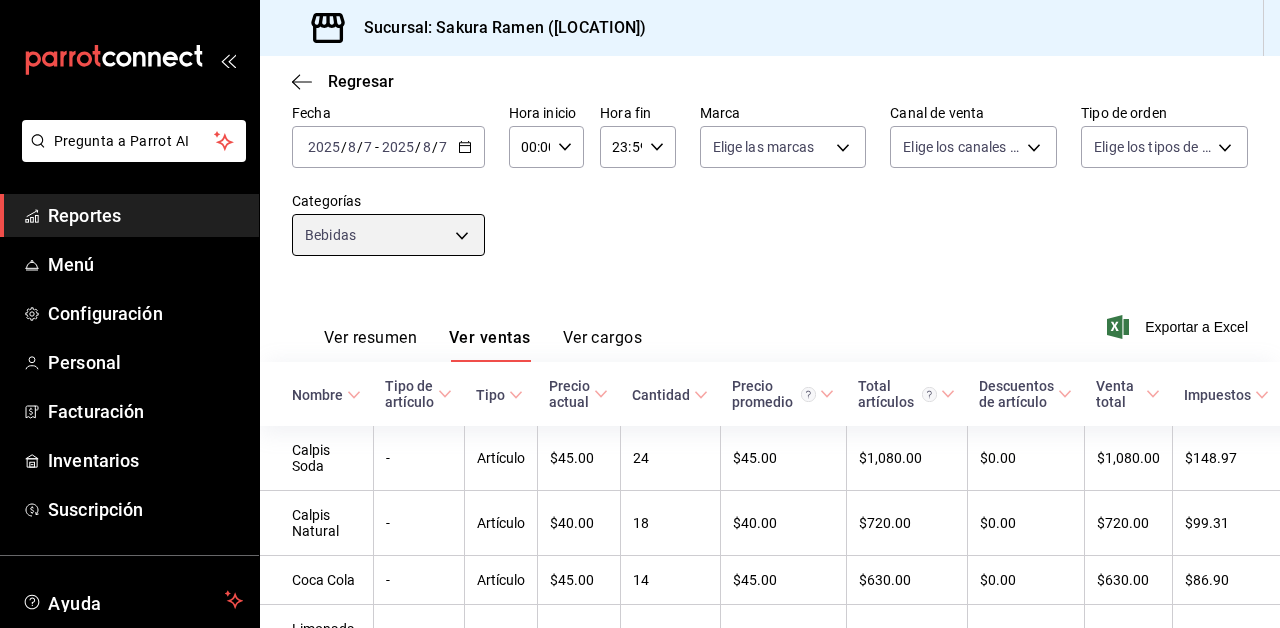 scroll, scrollTop: 0, scrollLeft: 0, axis: both 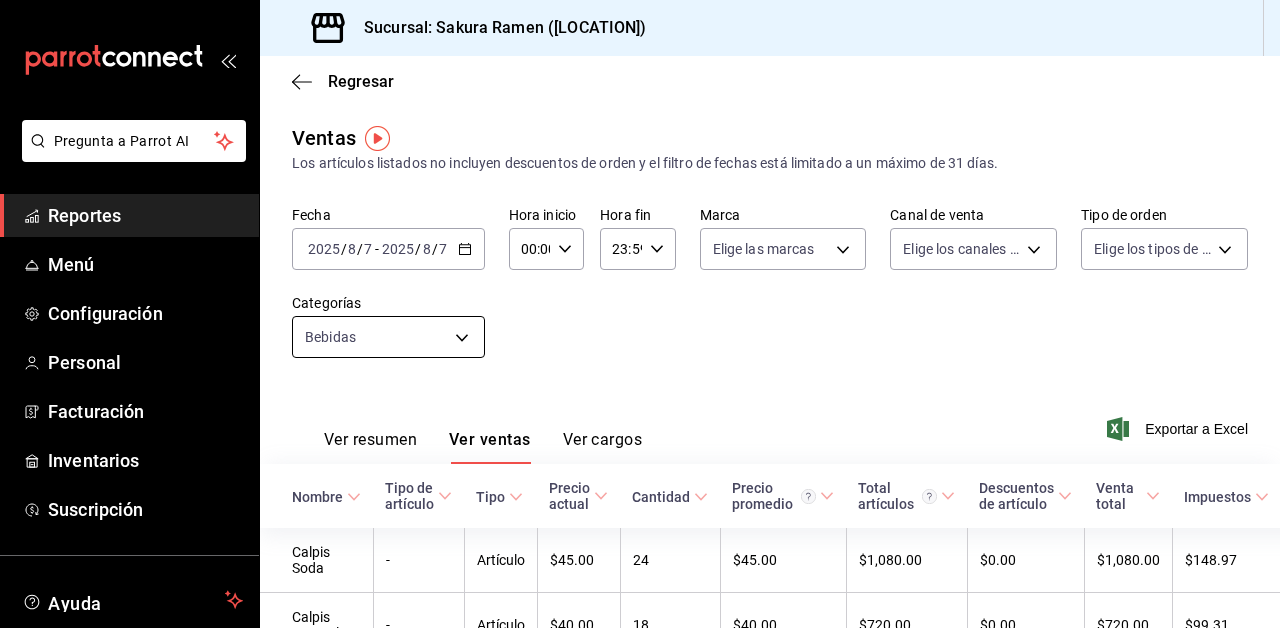 click on "Pregunta a Parrot AI Reportes   Menú   Configuración   Personal   Facturación   Inventarios   Suscripción   Ayuda Recomienda Parrot   [FIRST] [LAST]   Sugerir nueva función   Sucursal: Sakura Ramen ([LOCATION]) Regresar Ventas Los artículos listados no incluyen descuentos de orden y el filtro de fechas está limitado a un máximo de 31 días. Fecha [DATE] [DATE] / [DATE] - [DATE] [DATE] / [DATE] Hora inicio 00:00 Hora inicio Hora fin 23:59 Hora fin Marca Elige las marcas Canal de venta Elige los canales de venta Tipo de orden Elige los tipos de orden Categorías Bebidas [UUID] Ver resumen Ver ventas Ver cargos Exportar a Excel Nombre Tipo de artículo Tipo Precio actual Cantidad Precio promedio   Total artículos   Descuentos de artículo Venta total Impuestos Venta neta Calpis Soda - Artículo $45.00 24 $45.00 $1,080.00 $0.00 $1,080.00 $148.97 $931.03 Calpis Natural - Artículo $40.00 18 $40.00 $720.00 $0.00 $720.00 $99.31 $620.69 Coca Cola - Artículo $45.00 14 $45.00 -" at bounding box center (640, 314) 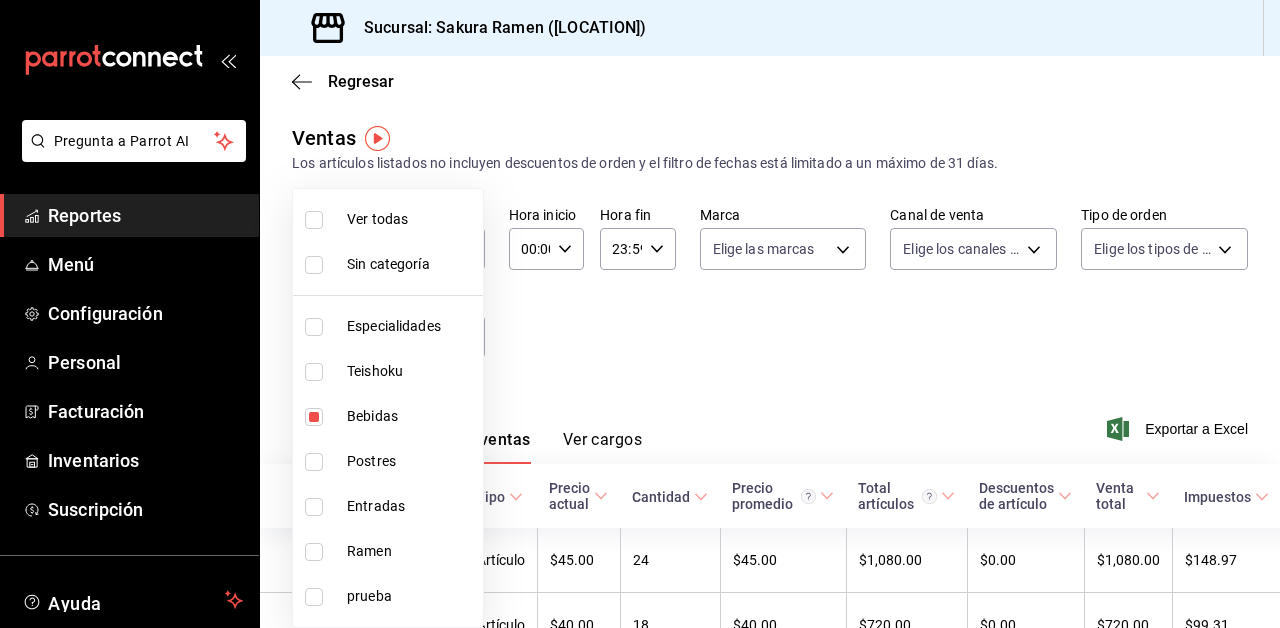 click on "Bebidas" at bounding box center (411, 416) 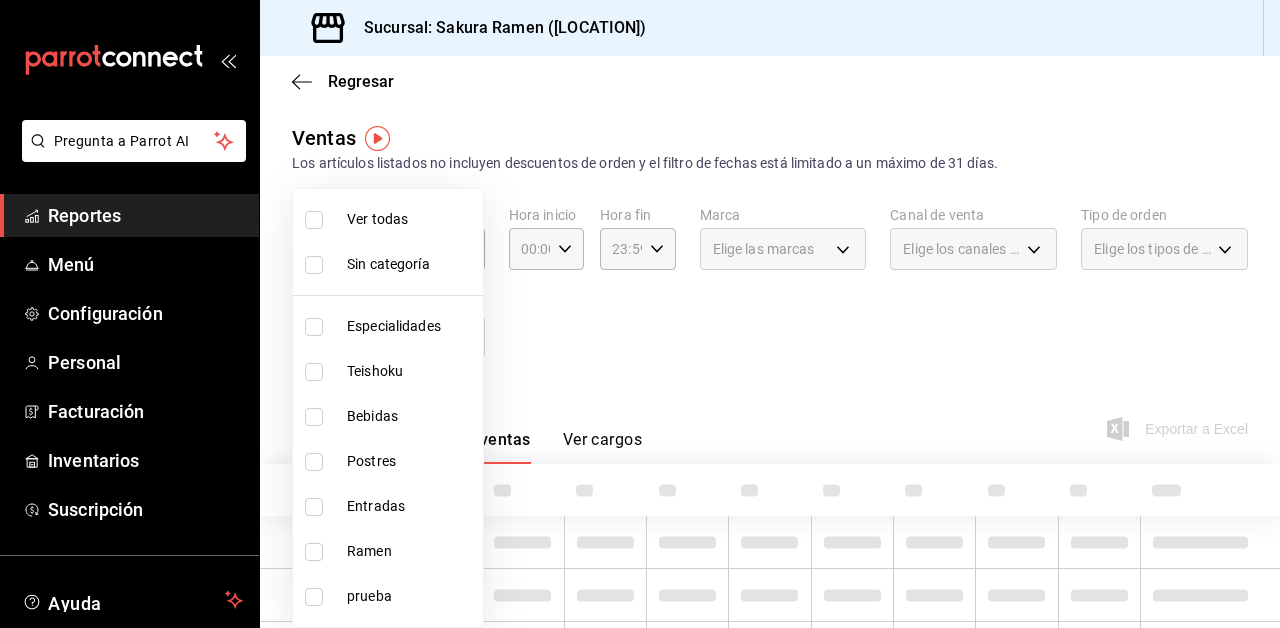 click on "Postres" at bounding box center (411, 461) 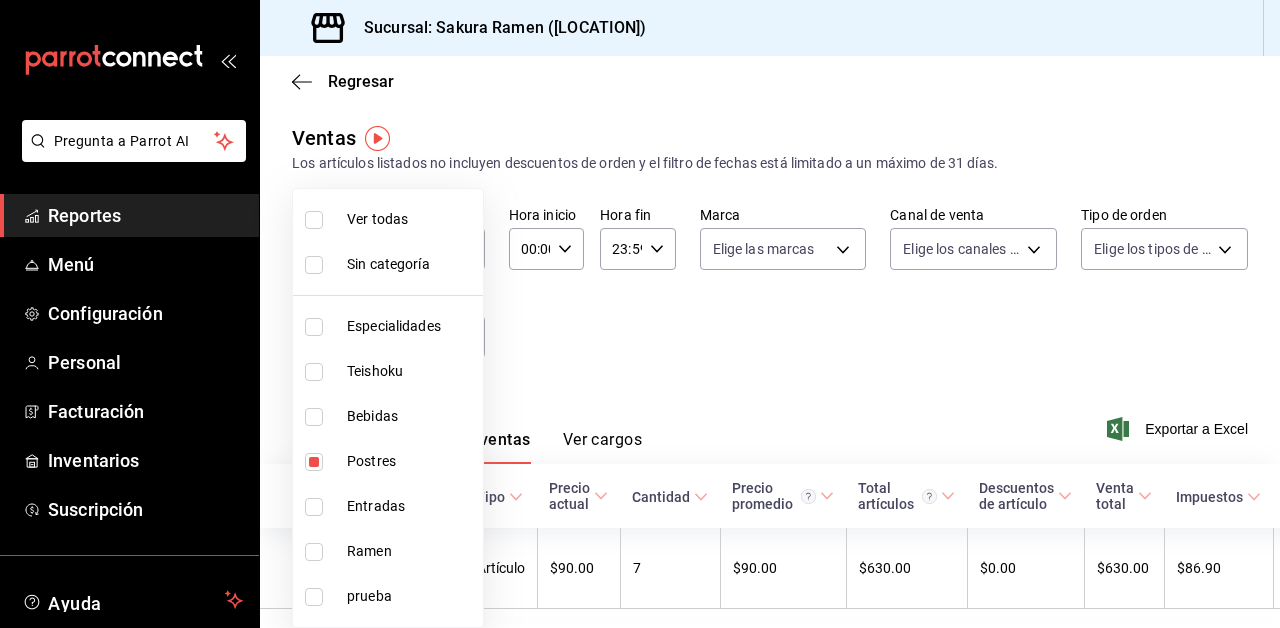 click at bounding box center [640, 314] 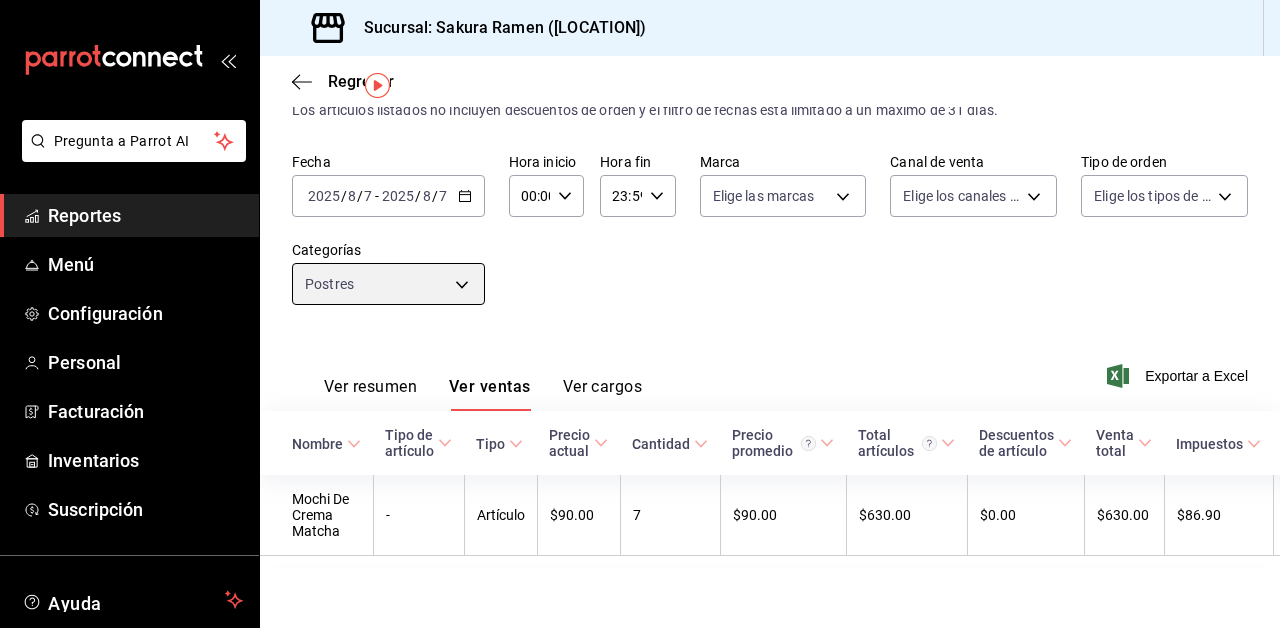 scroll, scrollTop: 53, scrollLeft: 0, axis: vertical 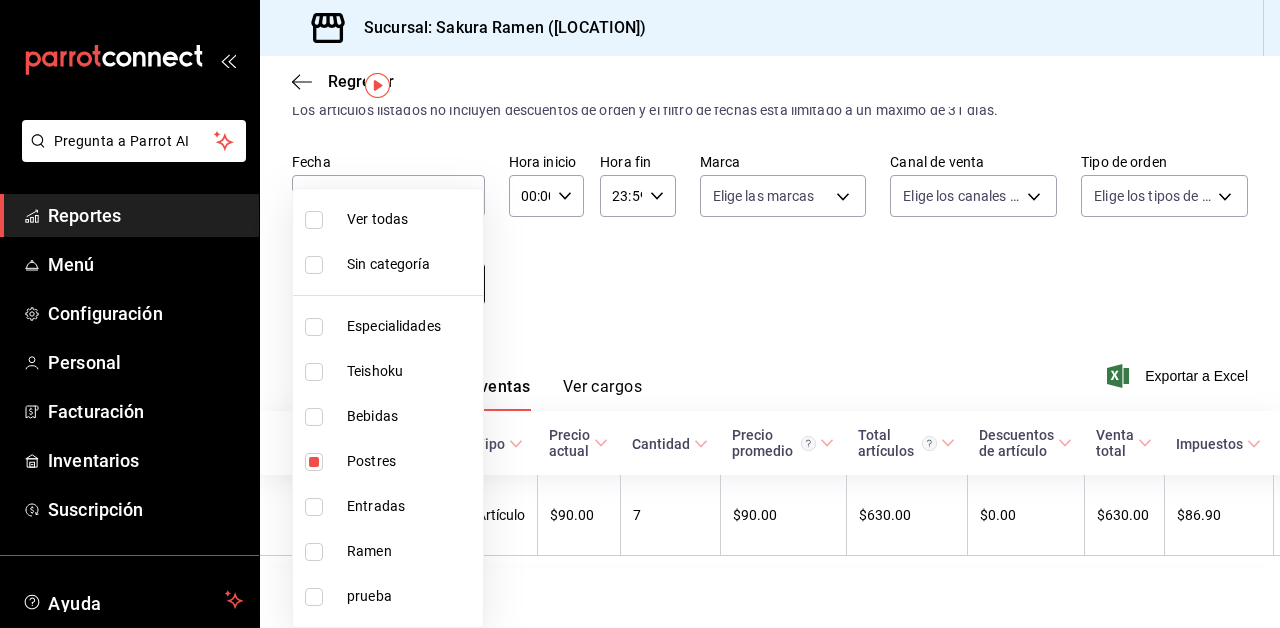 click on "Pregunta a Parrot AI Reportes   Menú   Configuración   Personal   Facturación   Inventarios   Suscripción   Ayuda Recomienda Parrot   [FIRST] [LAST]   Sugerir nueva función   Sucursal: Sakura Ramen ([LOCATION]) Regresar Ventas Los artículos listados no incluyen descuentos de orden y el filtro de fechas está limitado a un máximo de 31 días. Fecha [DATE] [DATE] / [DATE] - [DATE] [DATE] / [DATE] Hora inicio 00:00 Hora inicio Hora fin 23:59 Hora fin Marca Elige las marcas Canal de venta Elige los canales de venta Tipo de orden Elige los tipos de orden Categorías Postres [UUID] Ver resumen Ver ventas Ver cargos Exportar a Excel Nombre Tipo de artículo Tipo Precio actual Cantidad Precio promedio   Total artículos   Descuentos de artículo Venta total Impuestos Venta neta Mochi De Crema Matcha - Artículo $90.00 7 $90.00 $630.00 $0.00 $630.00 $86.90 $543.10 Pregunta a Parrot AI Reportes   Menú   Configuración   Personal   Facturación   Inventarios   Suscripción   Ayuda" at bounding box center (640, 314) 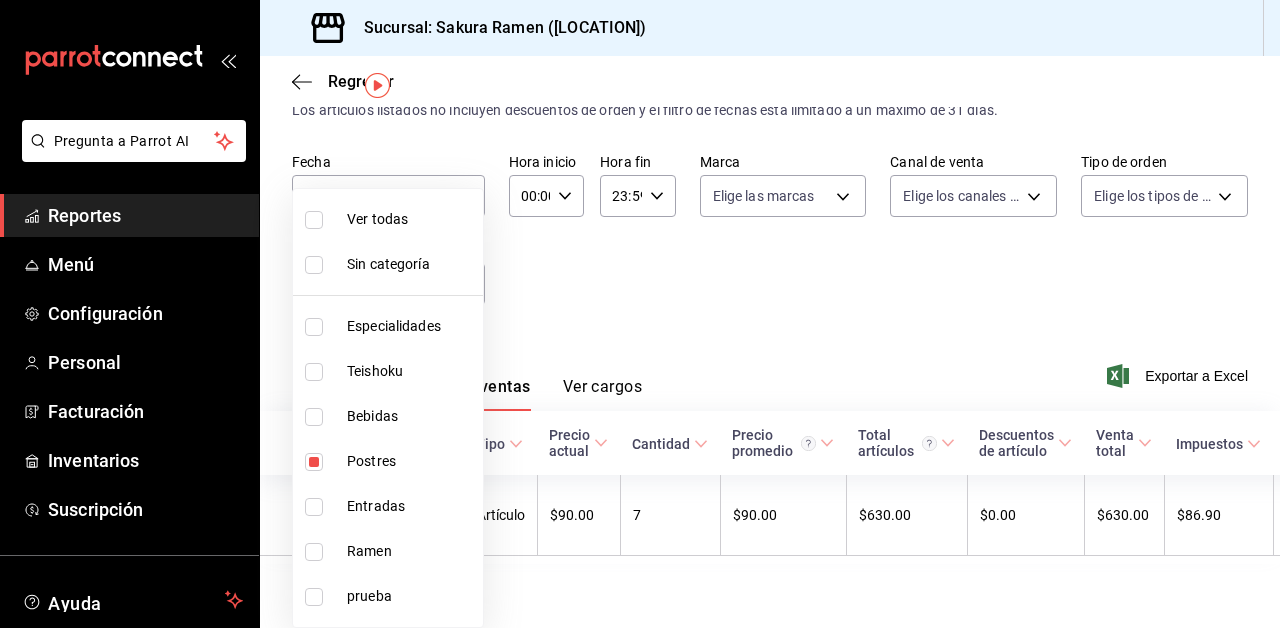 click on "Postres" at bounding box center (411, 461) 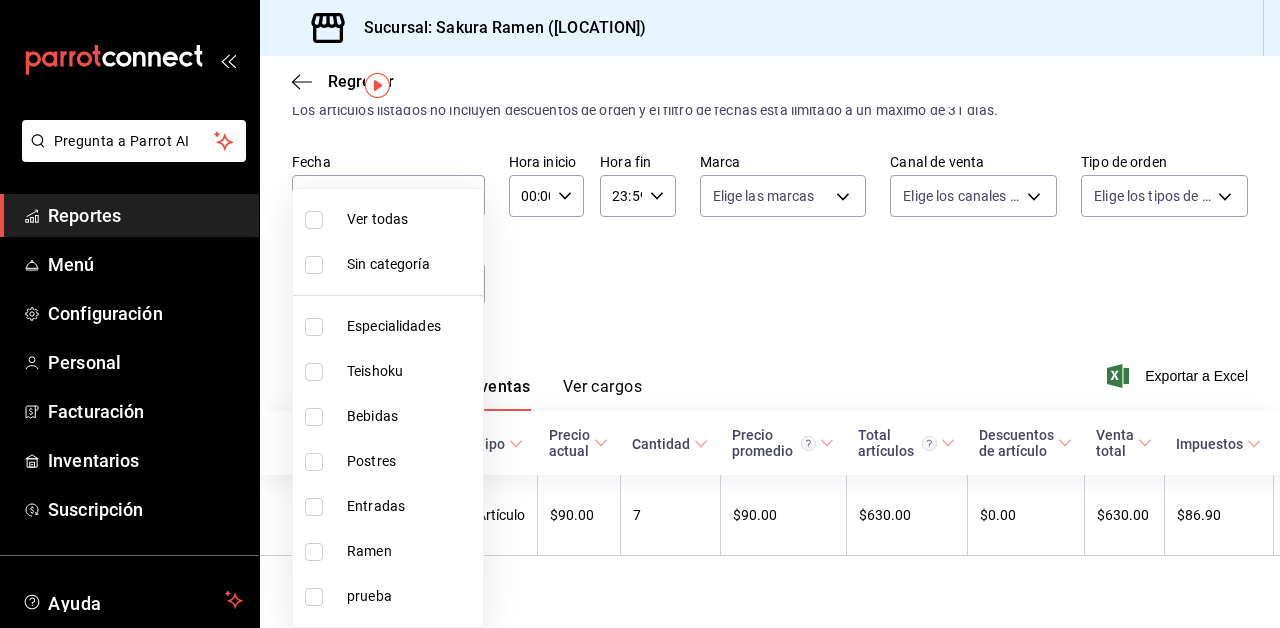 type 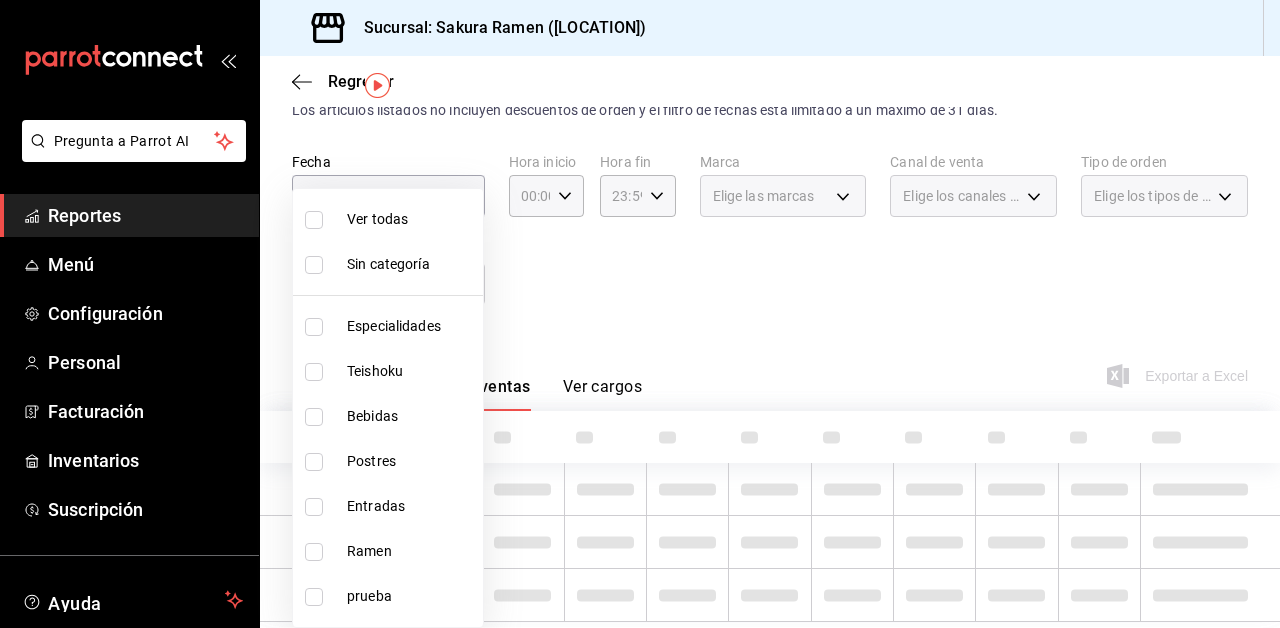 click on "Entradas" at bounding box center (411, 506) 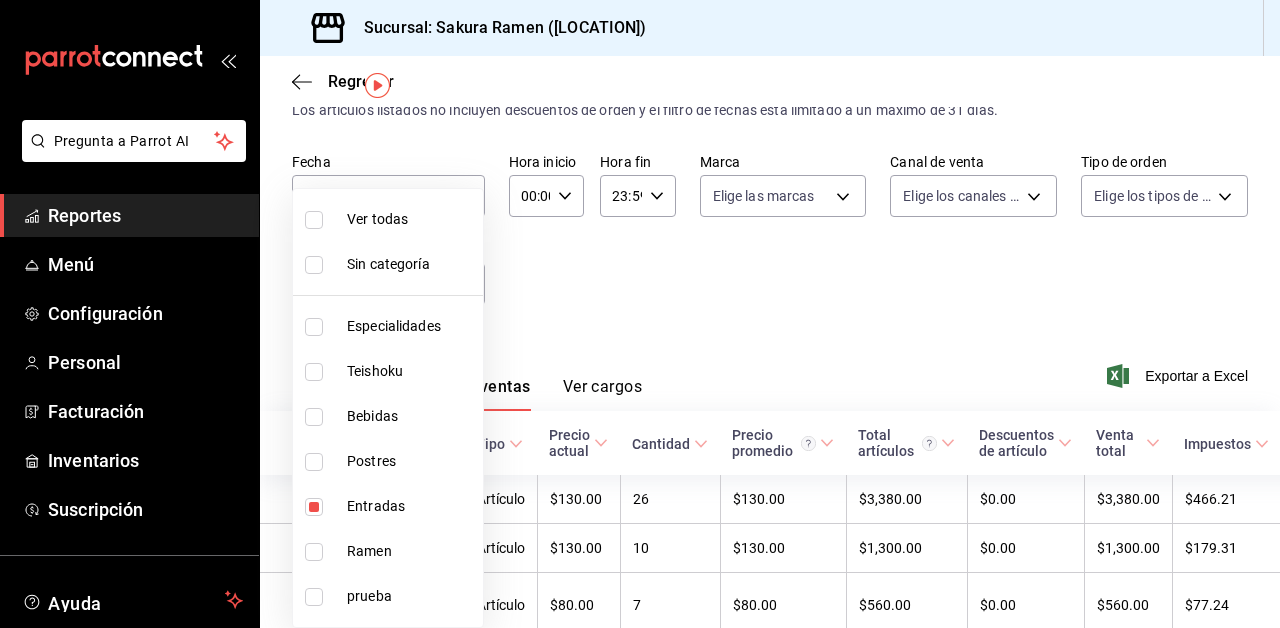 click at bounding box center (640, 314) 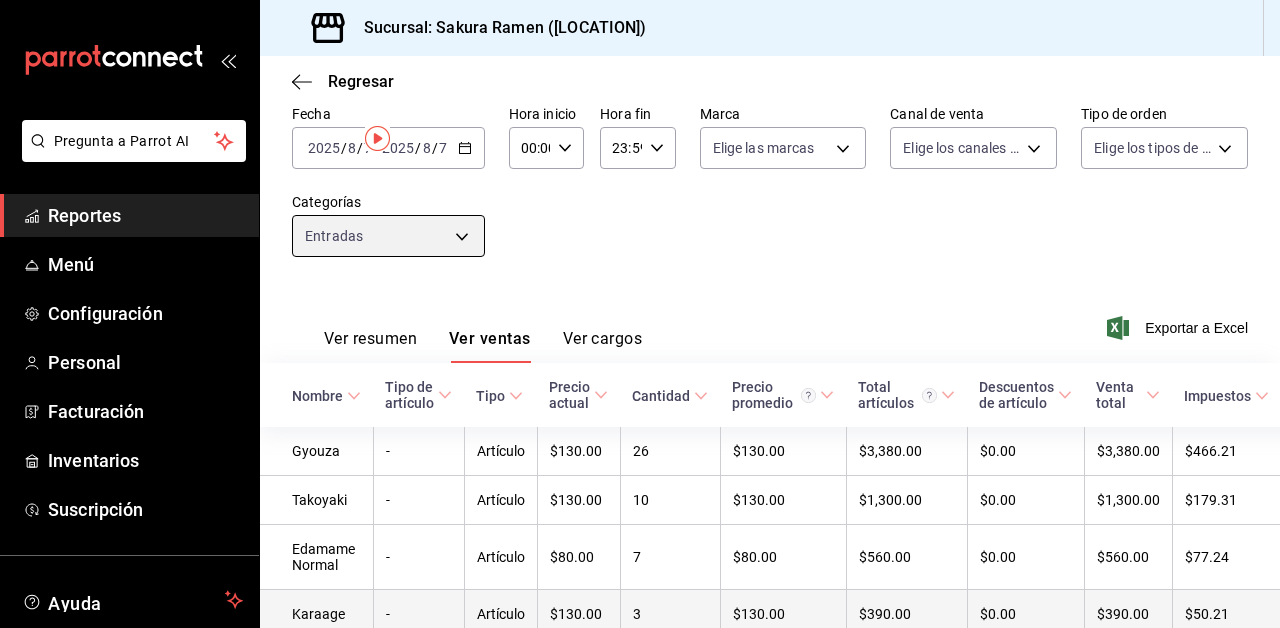 scroll, scrollTop: 0, scrollLeft: 0, axis: both 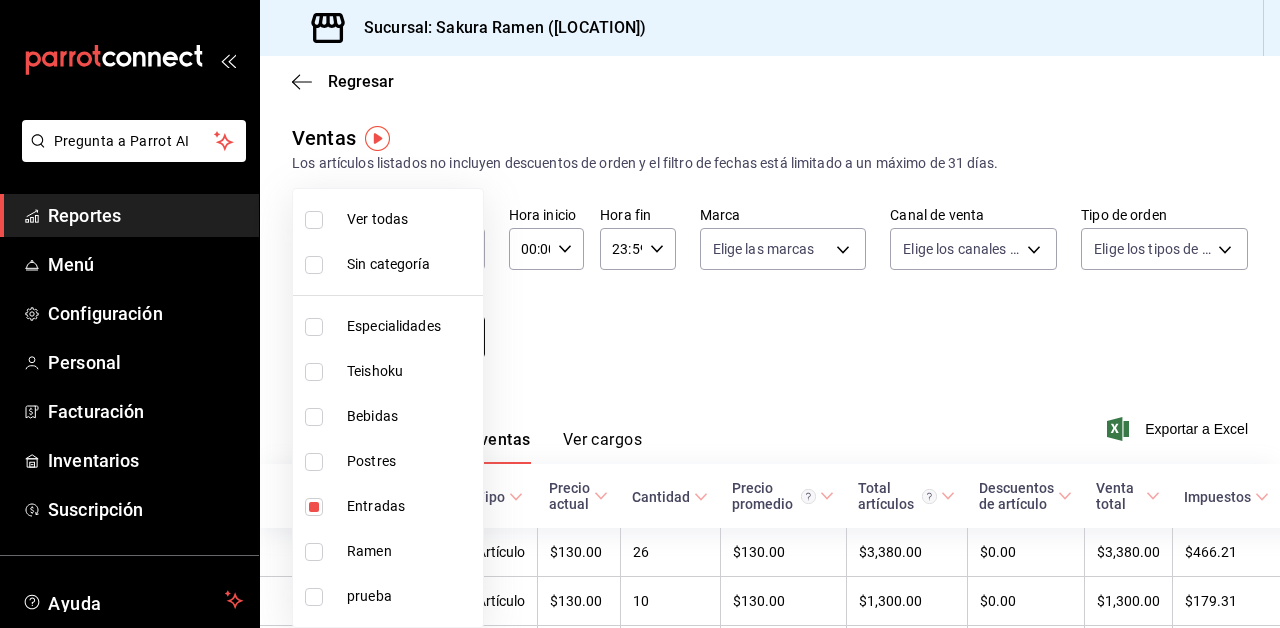 click on "Pregunta a Parrot AI Reportes   Menú   Configuración   Personal   Facturación   Inventarios   Suscripción   Ayuda Recomienda Parrot   [FIRST] [LAST]   Sugerir nueva función   Sucursal: Sakura Ramen ([LOCATION]) Regresar Ventas Los artículos listados no incluyen descuentos de orden y el filtro de fechas está limitado a un máximo de 31 días. Fecha [DATE] [DATE] - [DATE] [DATE] Hora inicio 00:00 Hora inicio Hora fin 23:59 Hora fin Marca Elige las marcas Canal de venta Elige los canales de venta Tipo de orden Elige los tipos de orden Categorías Entradas [UUID] Ver resumen Ver ventas Ver cargos Exportar a Excel Nombre Tipo de artículo Tipo Precio actual Cantidad Precio promedio   Total artículos   Descuentos de artículo Venta total Impuestos Venta neta Gyouza - Artículo $130.00 26 $130.00 $3,380.00 $0.00 $3,380.00 $466.21 $2,913.79 Takoyaki - Artículo $130.00 10 $130.00 $1,300.00 $0.00 $1,300.00 $179.31 $1,120.69 Edamame Normal - Artículo $80.00 7 -" at bounding box center (640, 314) 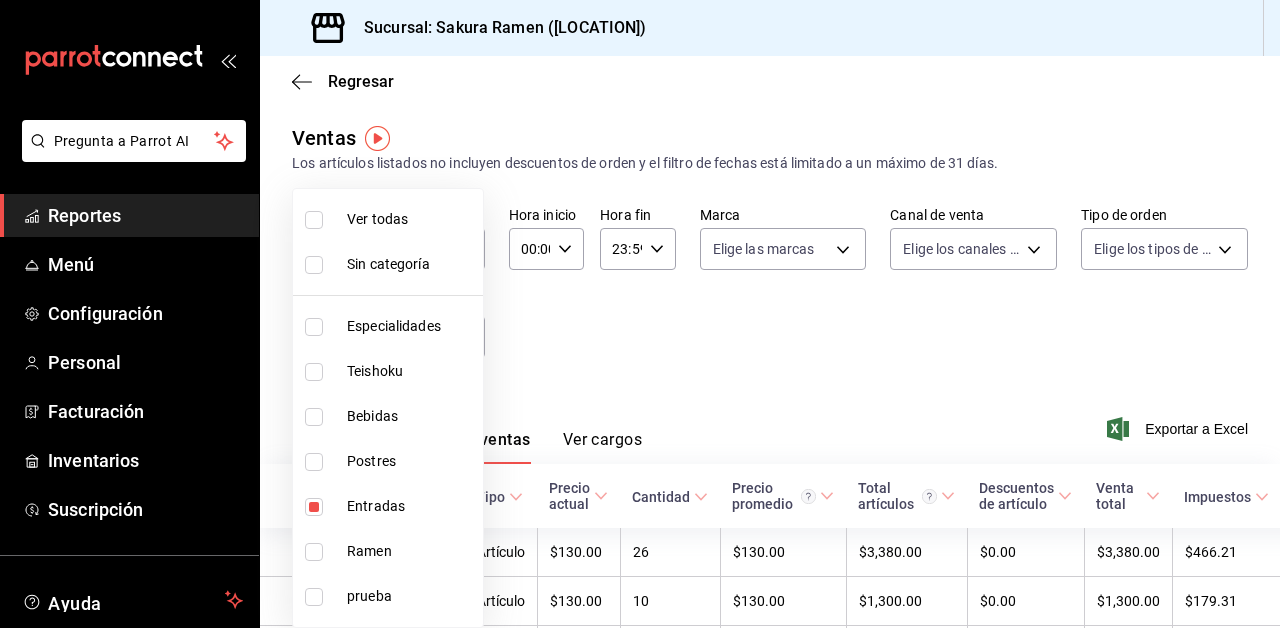 click on "Entradas" at bounding box center (411, 506) 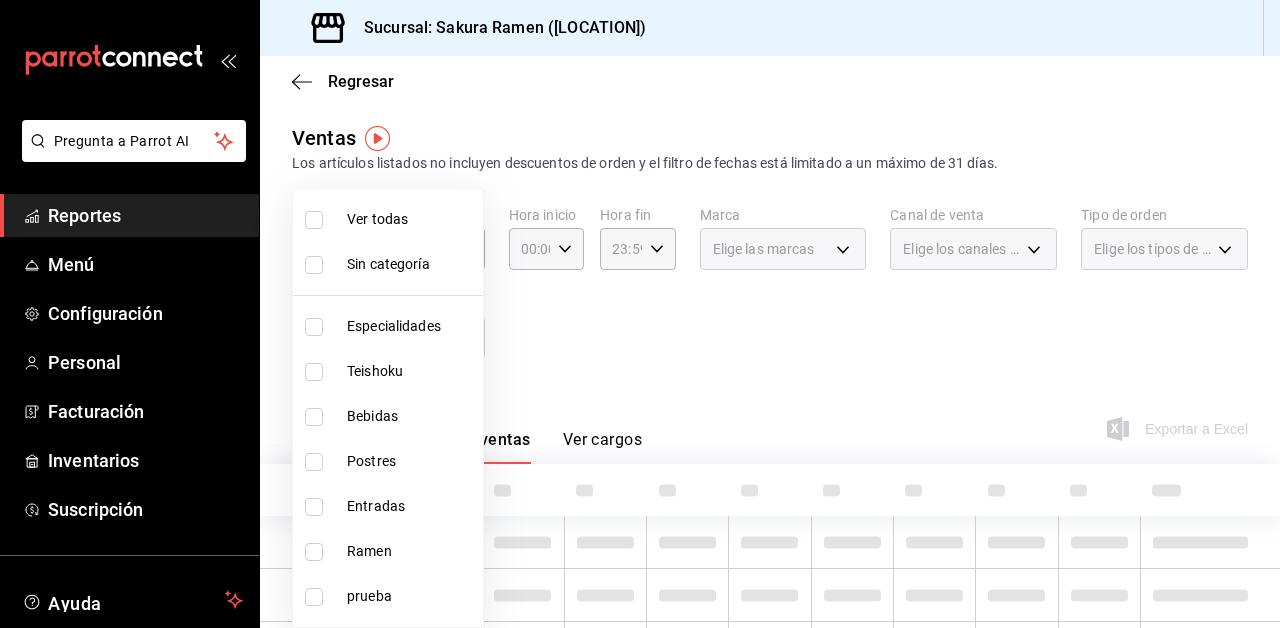 click on "Ramen" at bounding box center (411, 551) 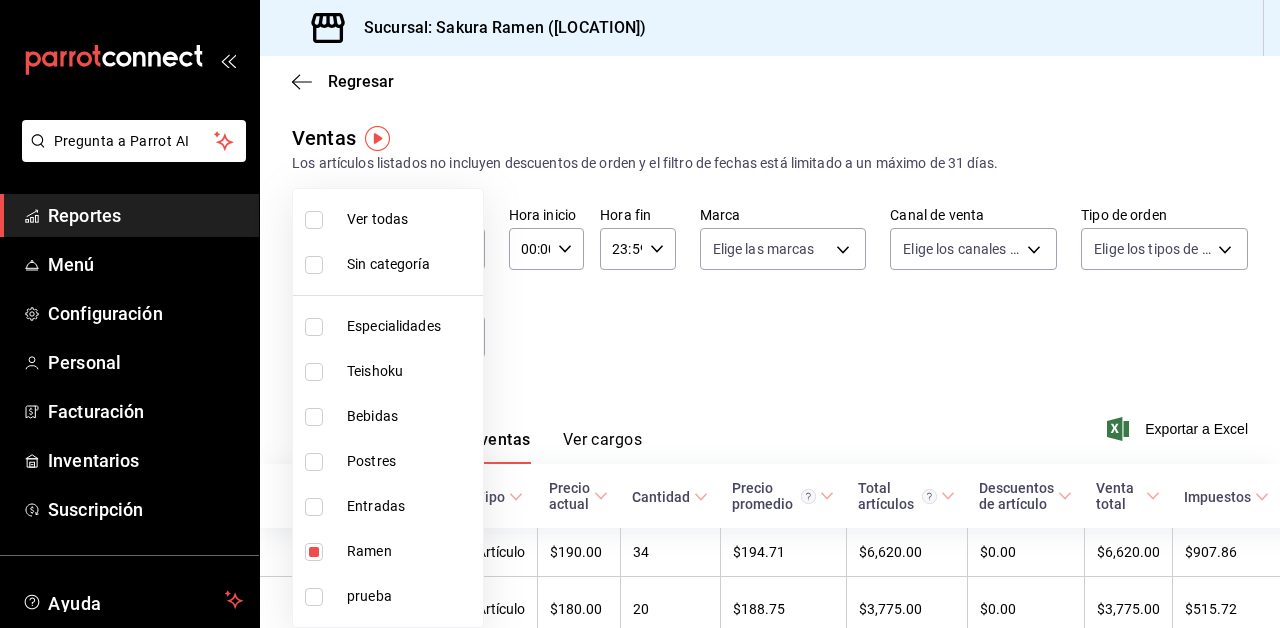 click at bounding box center (640, 314) 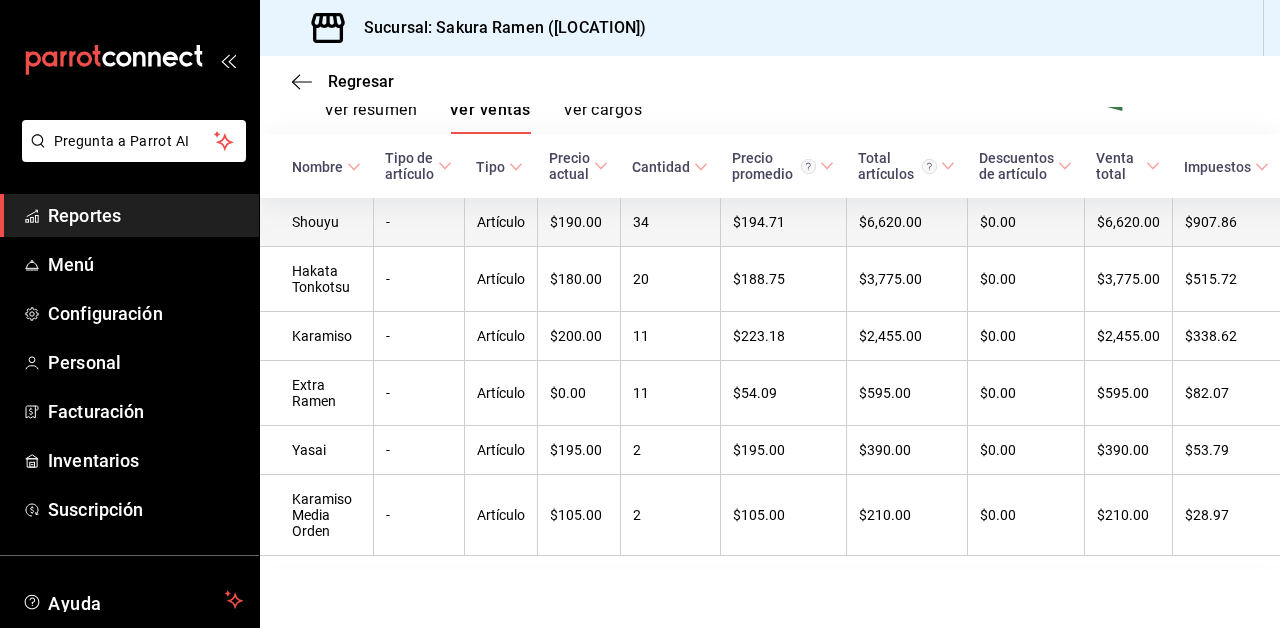 scroll, scrollTop: 330, scrollLeft: 0, axis: vertical 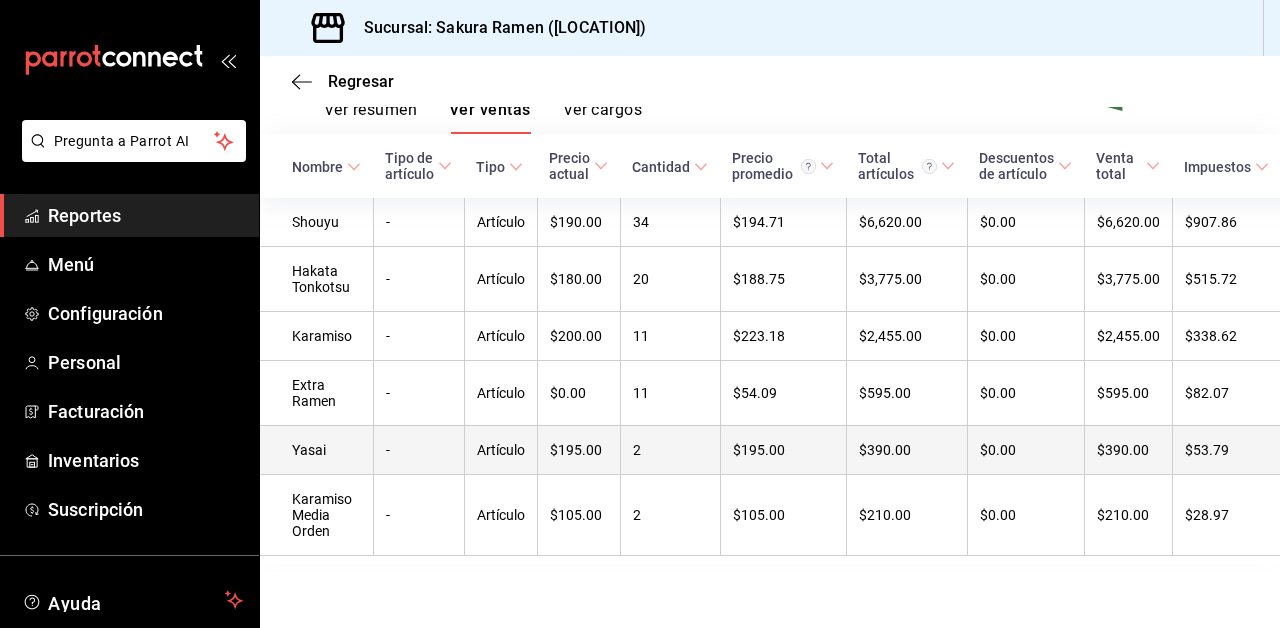 click on "$195.00" at bounding box center (578, 450) 